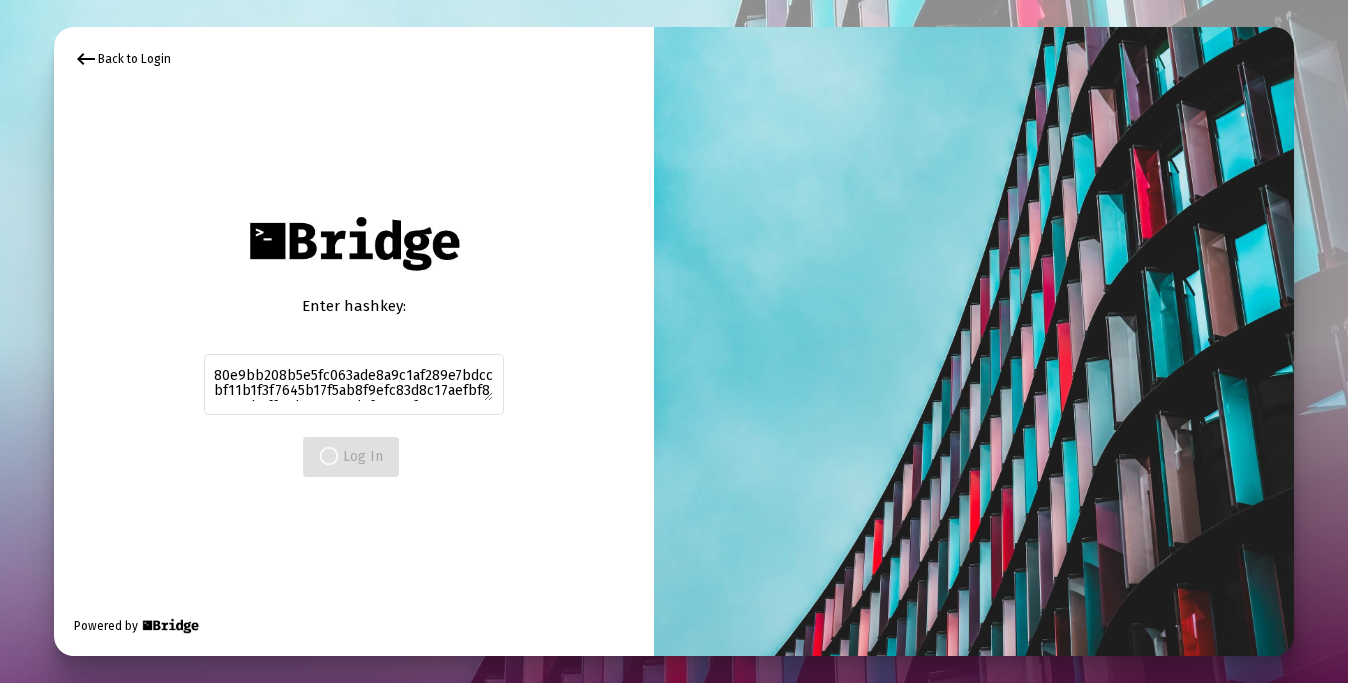 scroll, scrollTop: 0, scrollLeft: 0, axis: both 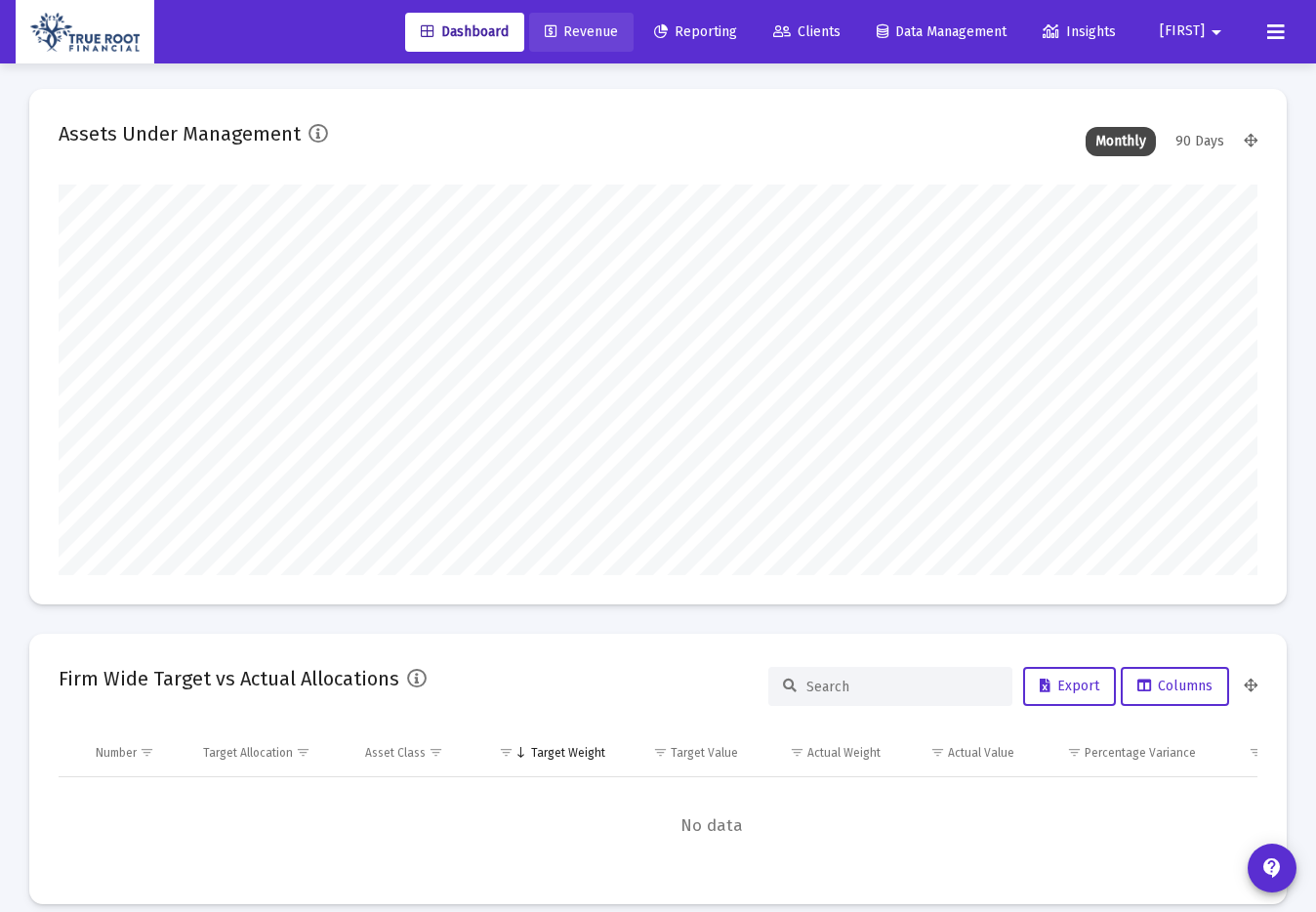 click on "Revenue" at bounding box center (581, 31) 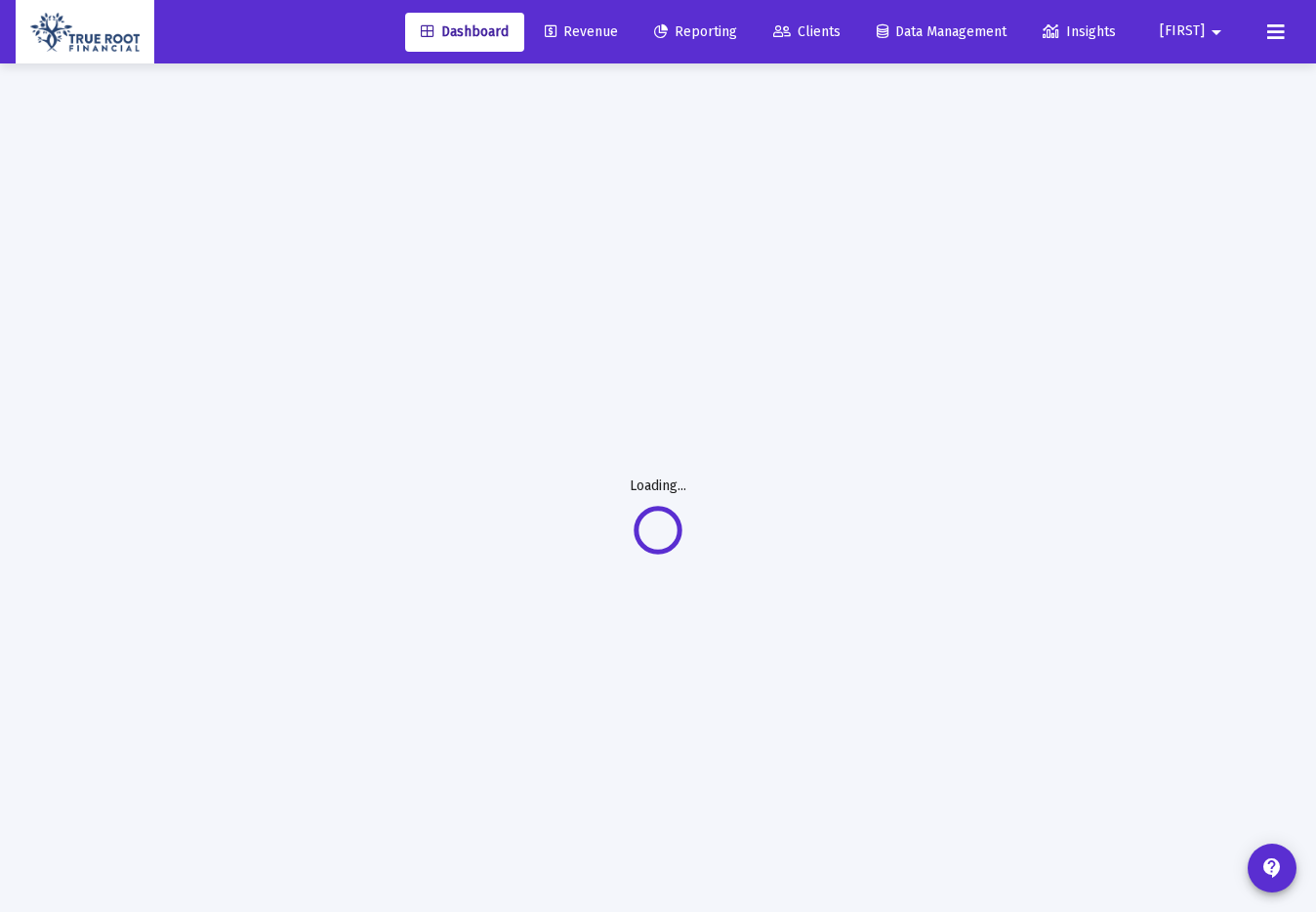 click on "Reporting" at bounding box center [695, 31] 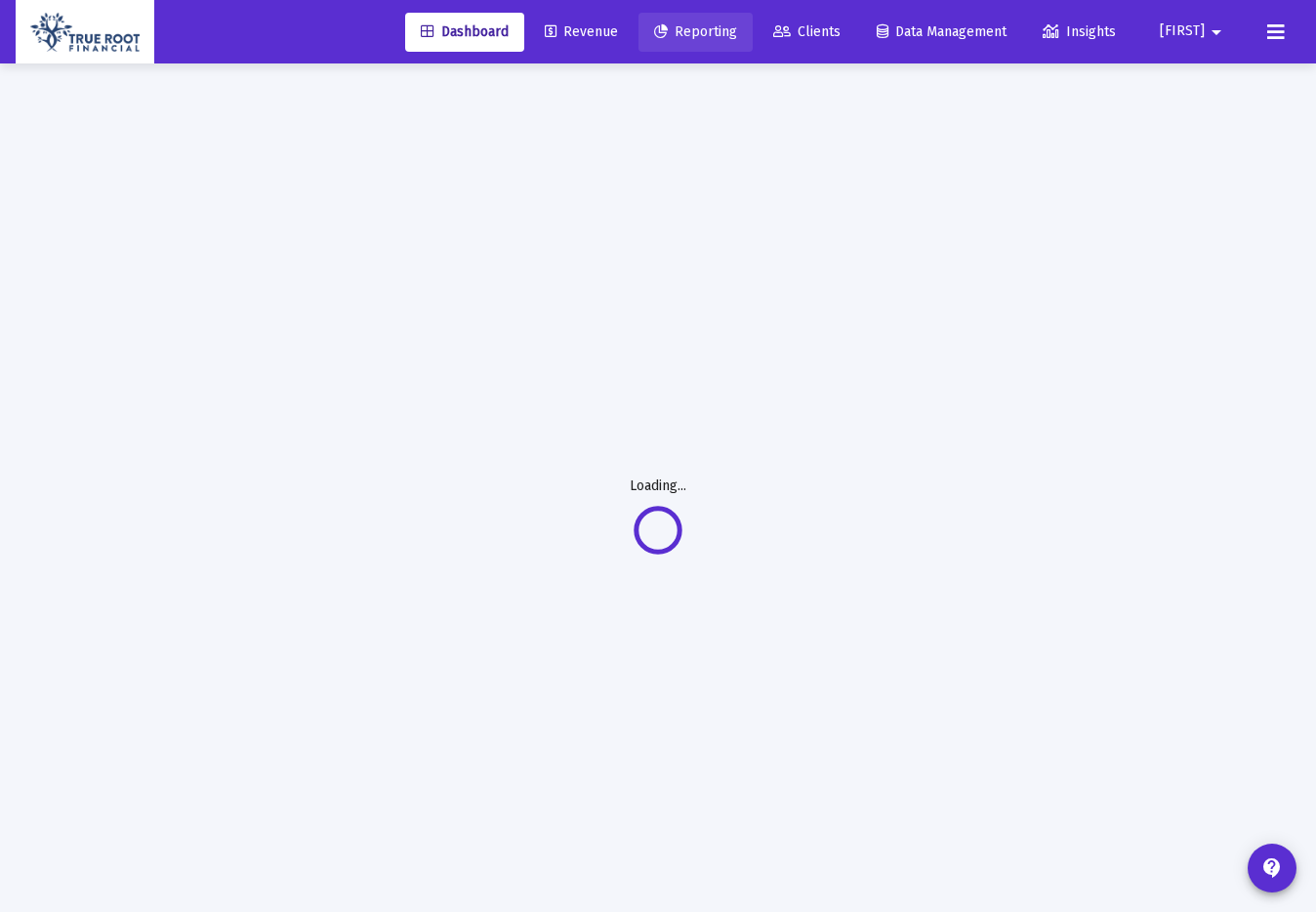 scroll, scrollTop: 0, scrollLeft: 0, axis: both 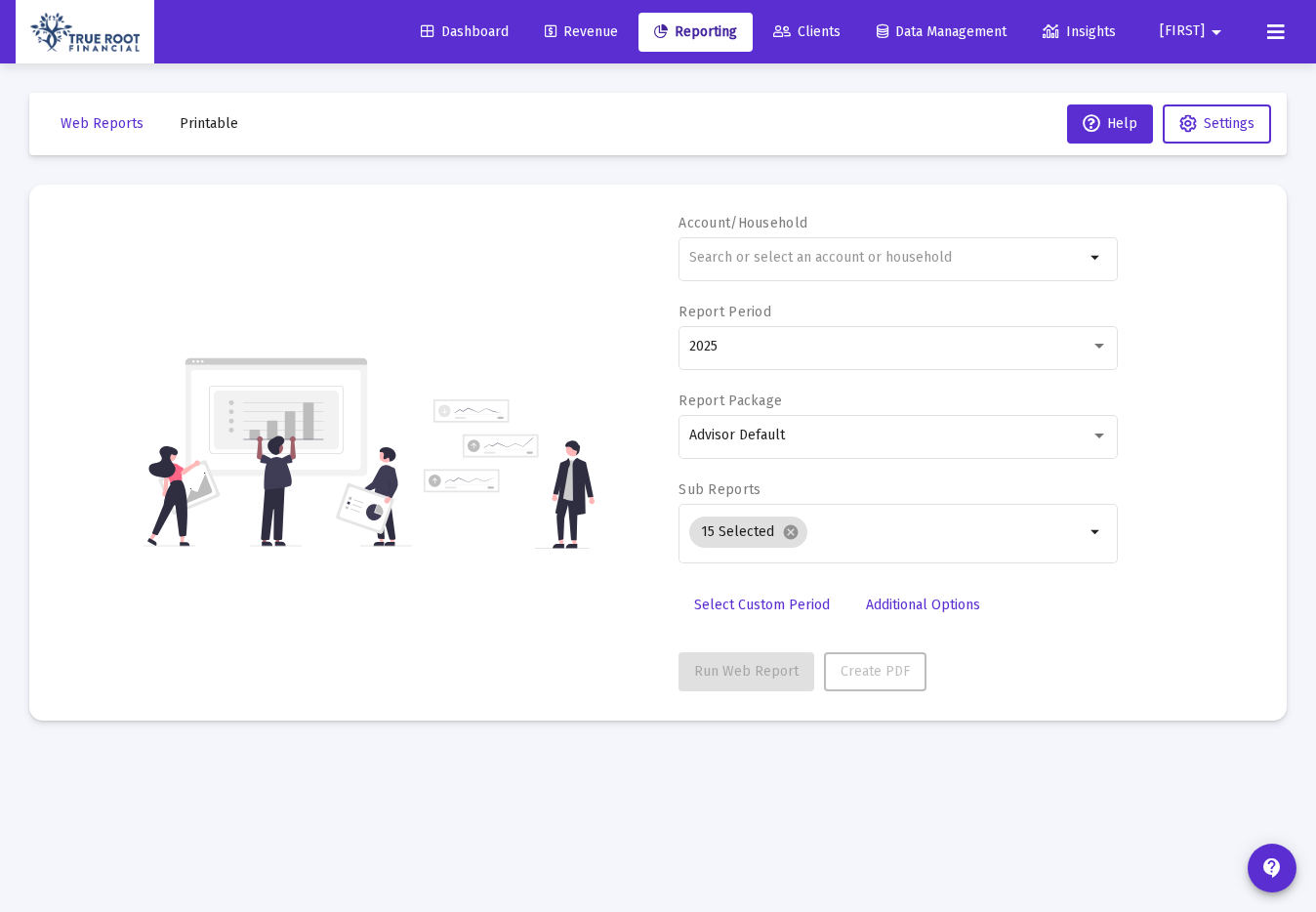 click on "Revenue" at bounding box center [581, 31] 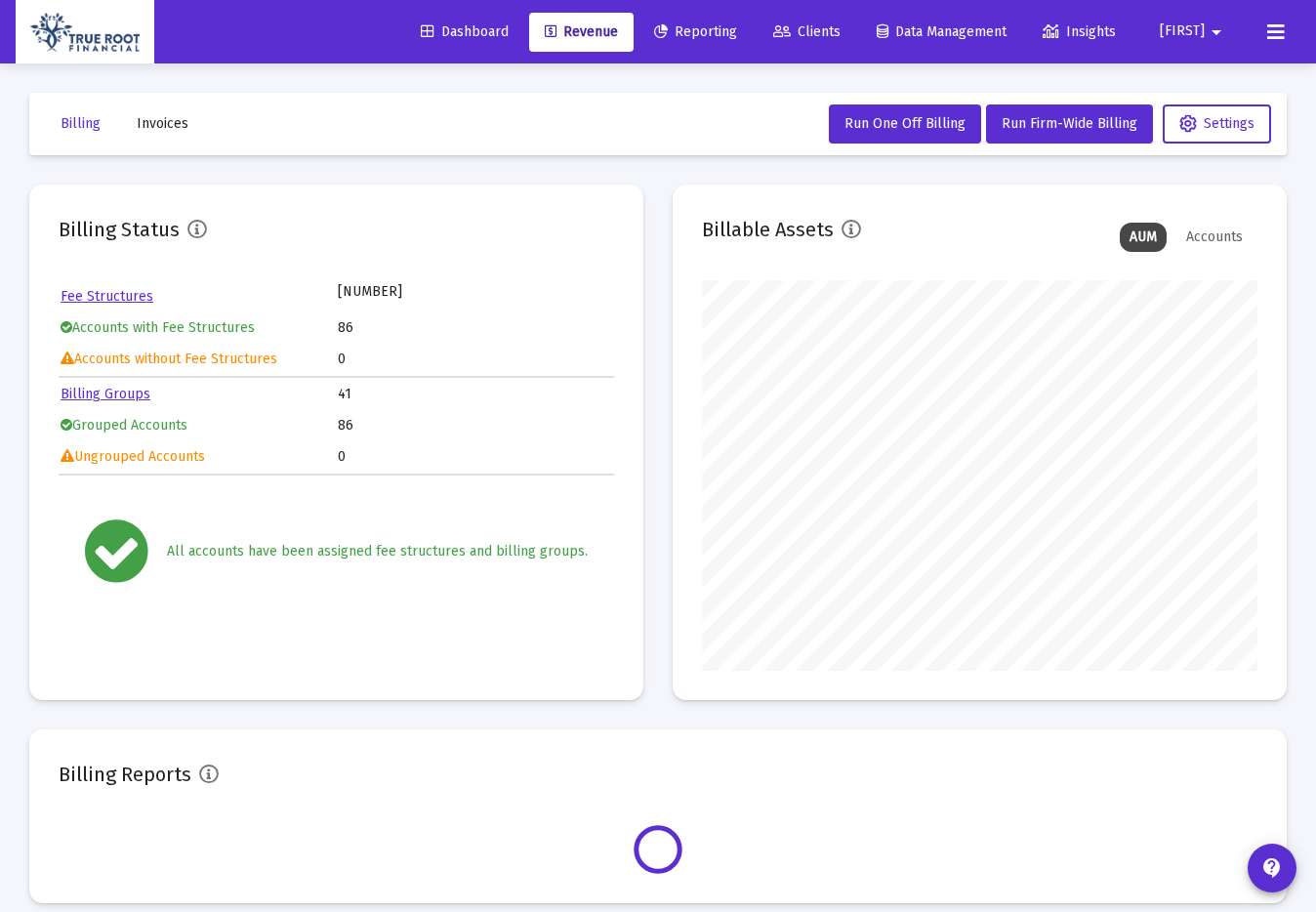 scroll, scrollTop: 976055, scrollLeft: 975706, axis: both 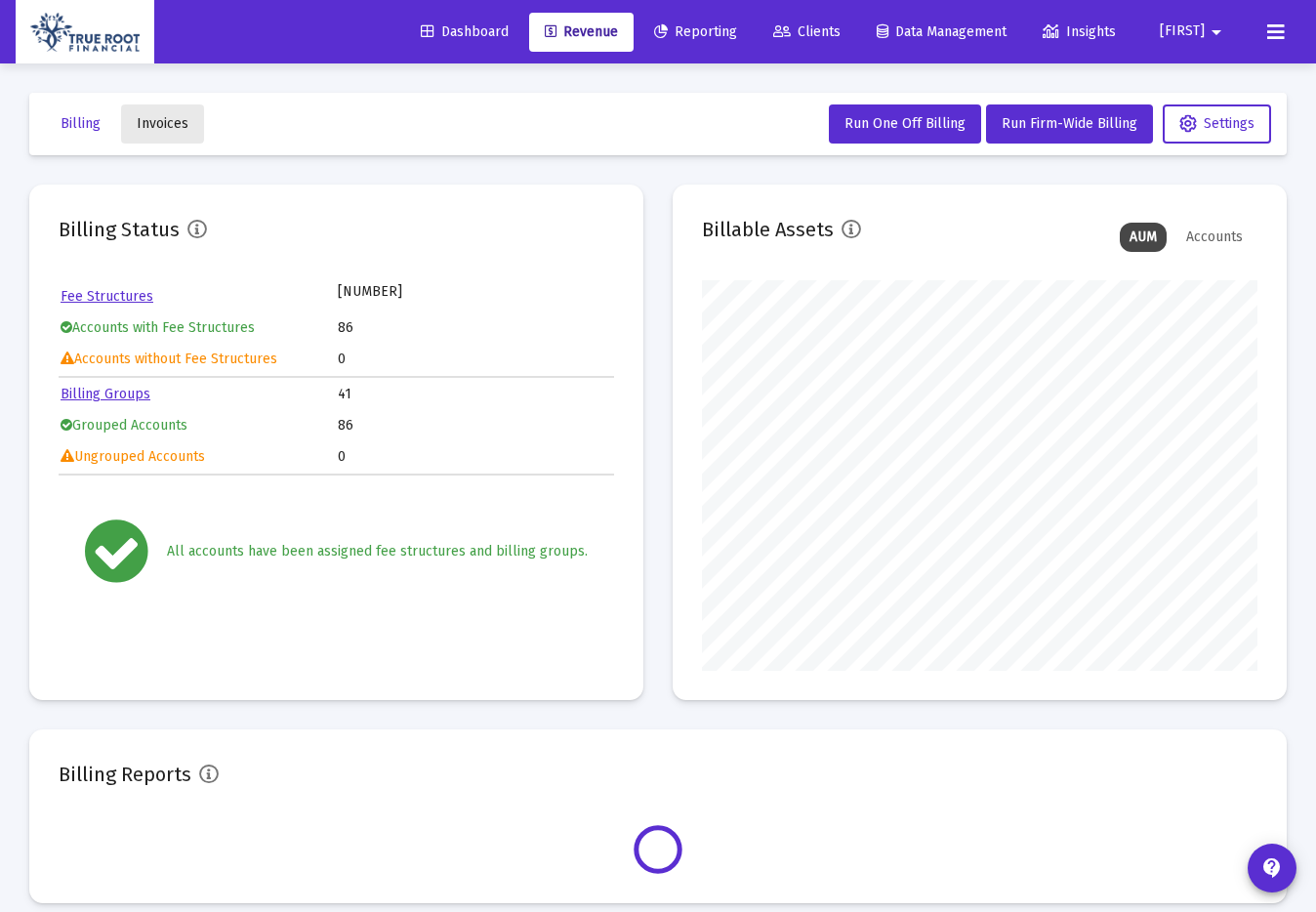click on "Invoices" at bounding box center (162, 123) 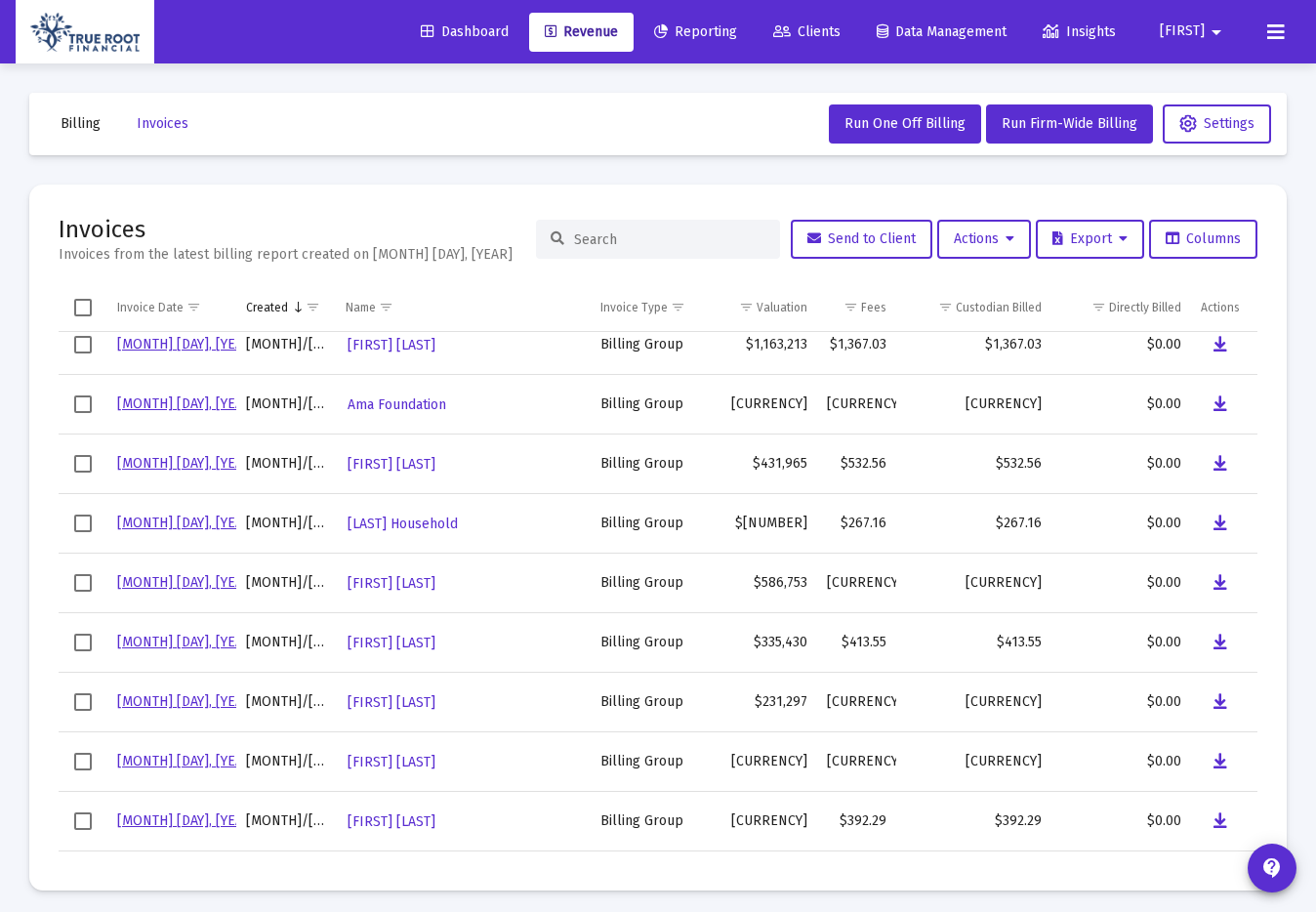 scroll, scrollTop: 1376, scrollLeft: 0, axis: vertical 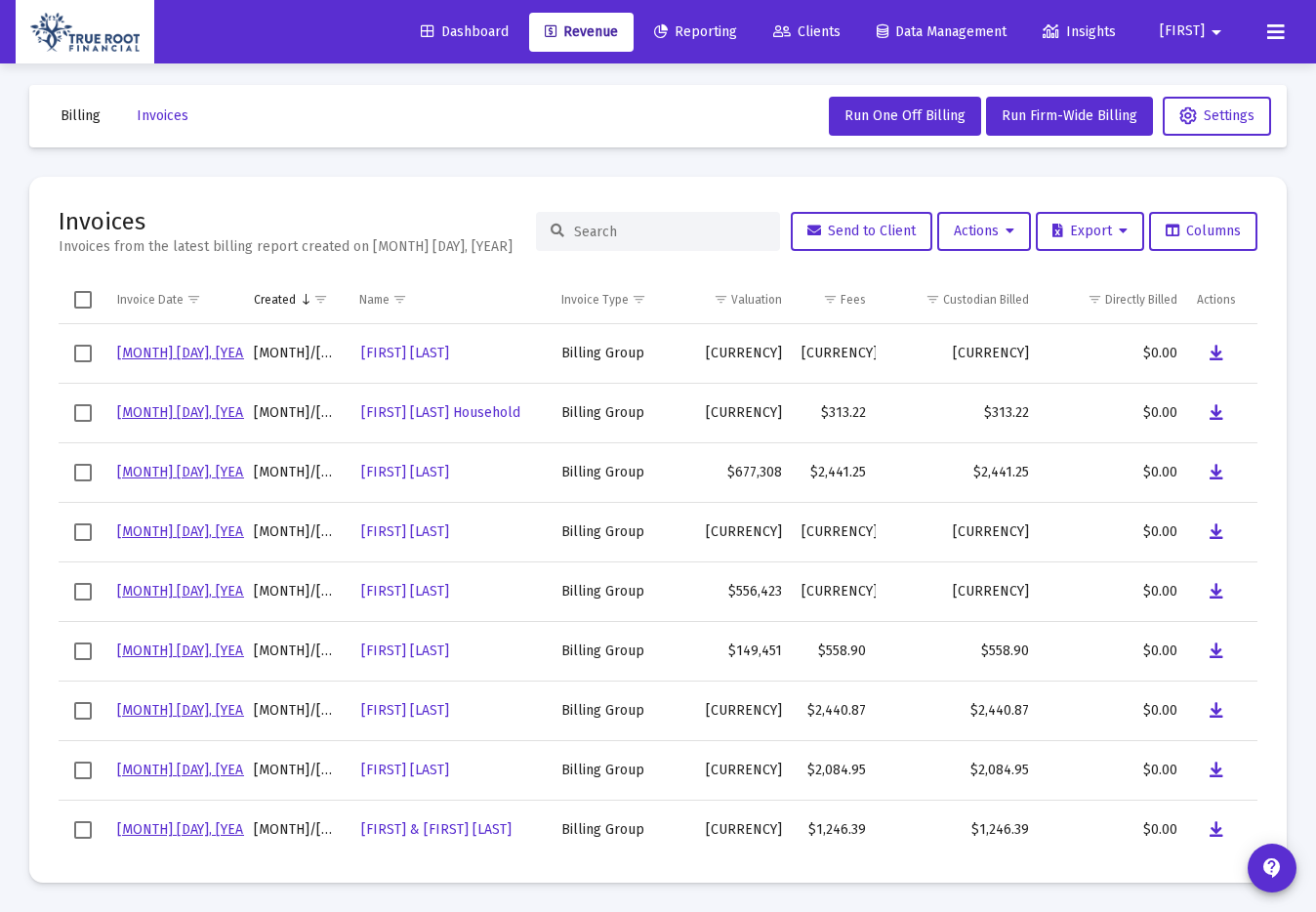 click at bounding box center (83, 300) 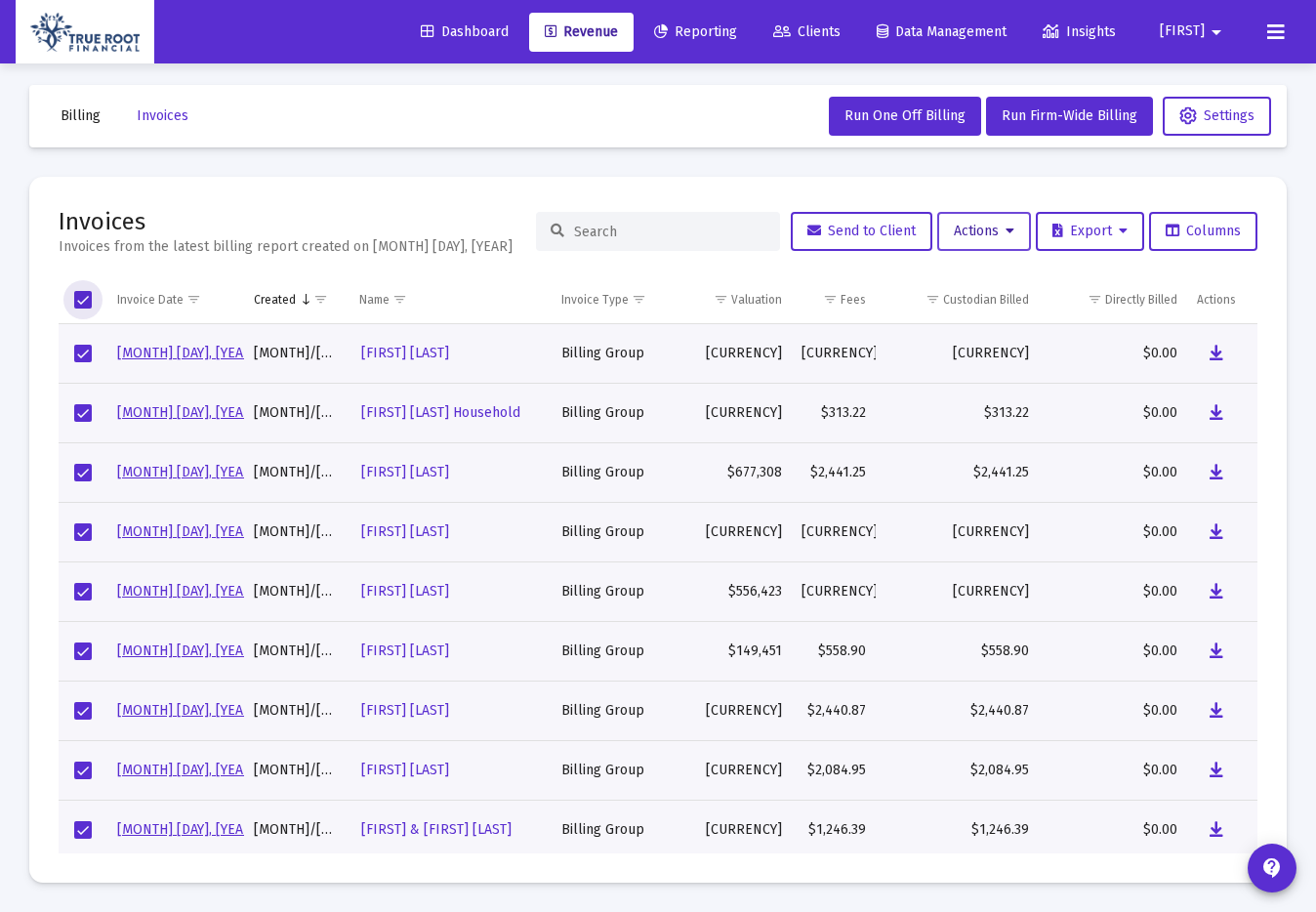 click on "Actions" at bounding box center [984, 231] 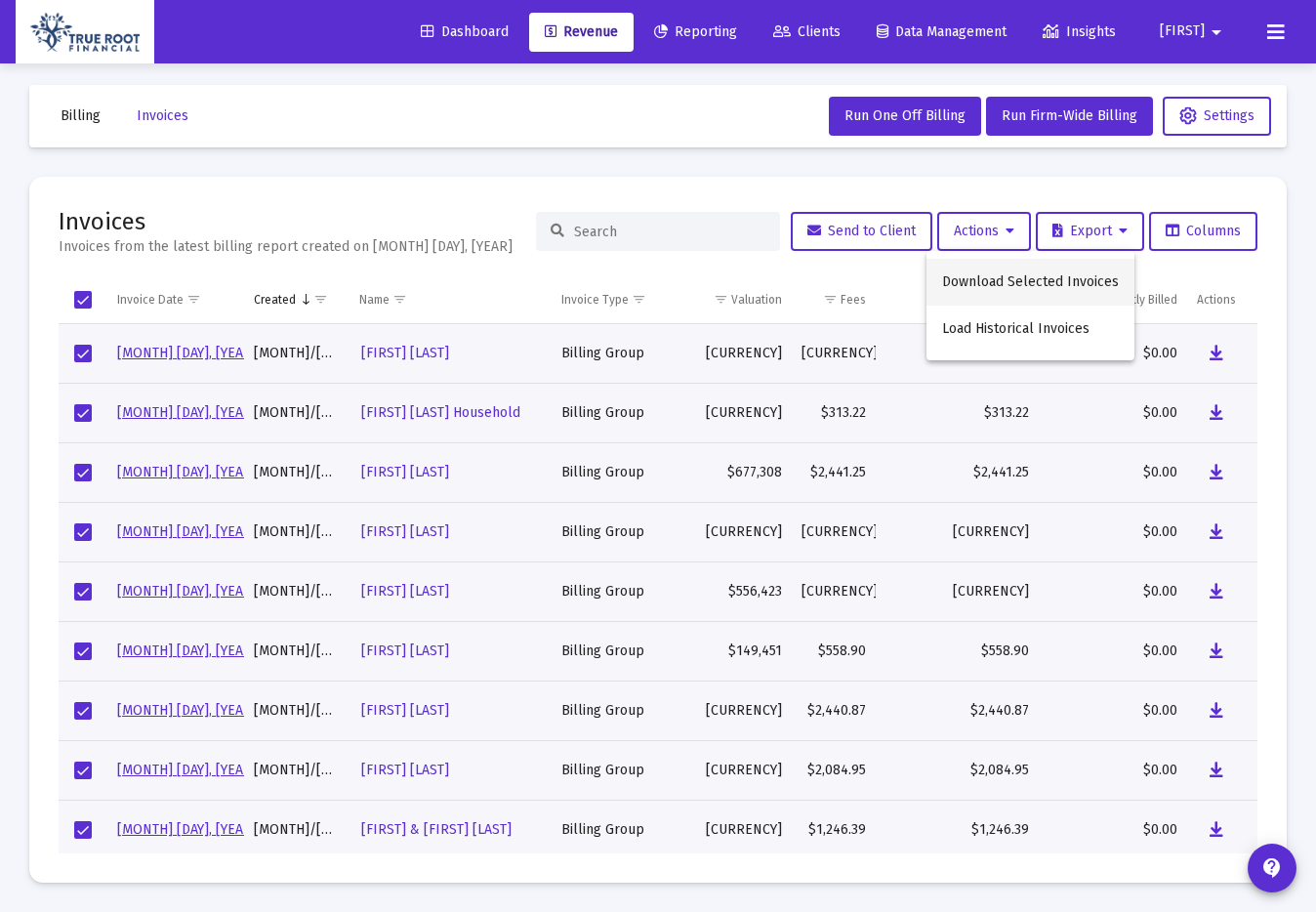click on "Download Selected Invoices" at bounding box center [1030, 282] 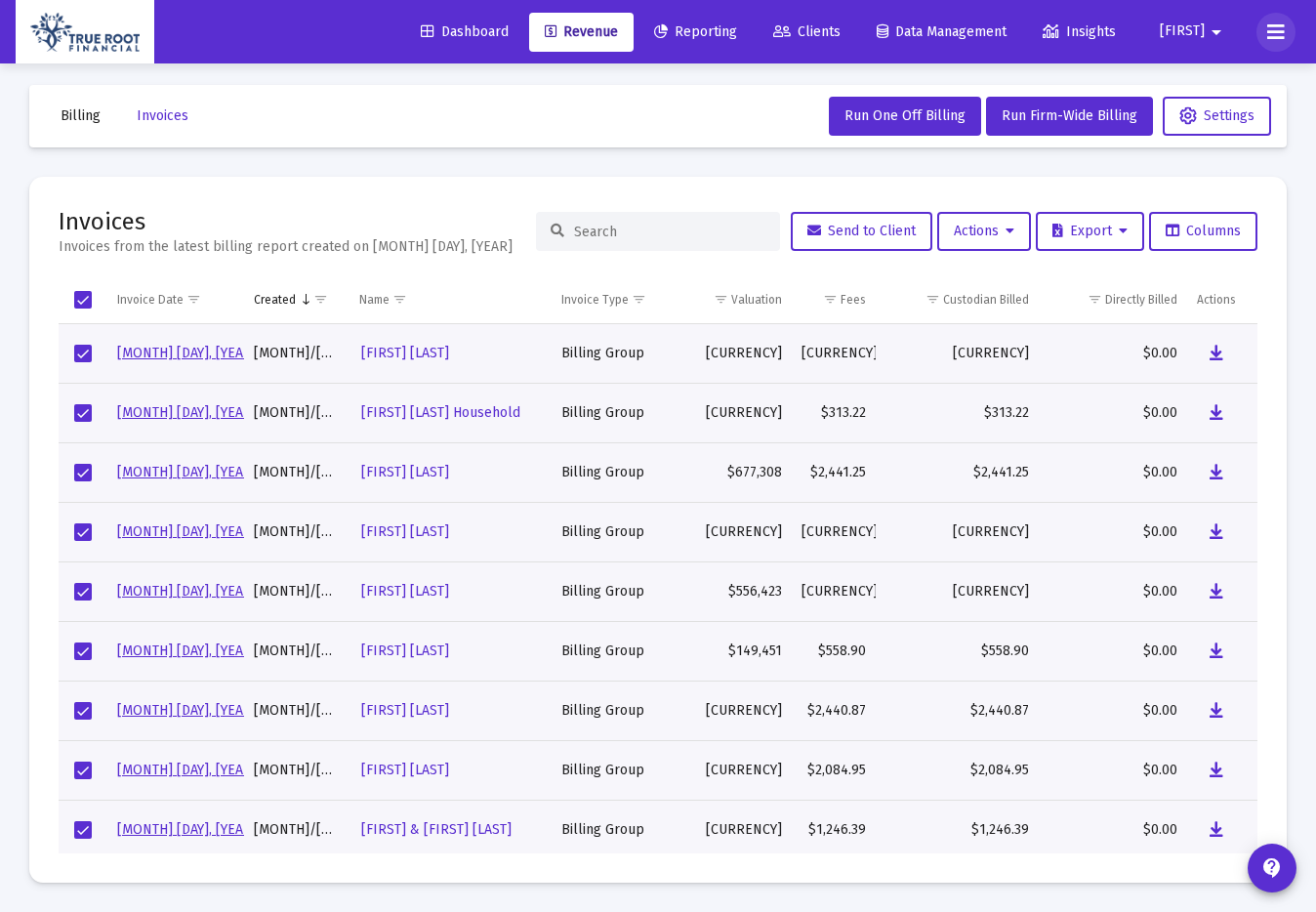 click at bounding box center (1276, 32) 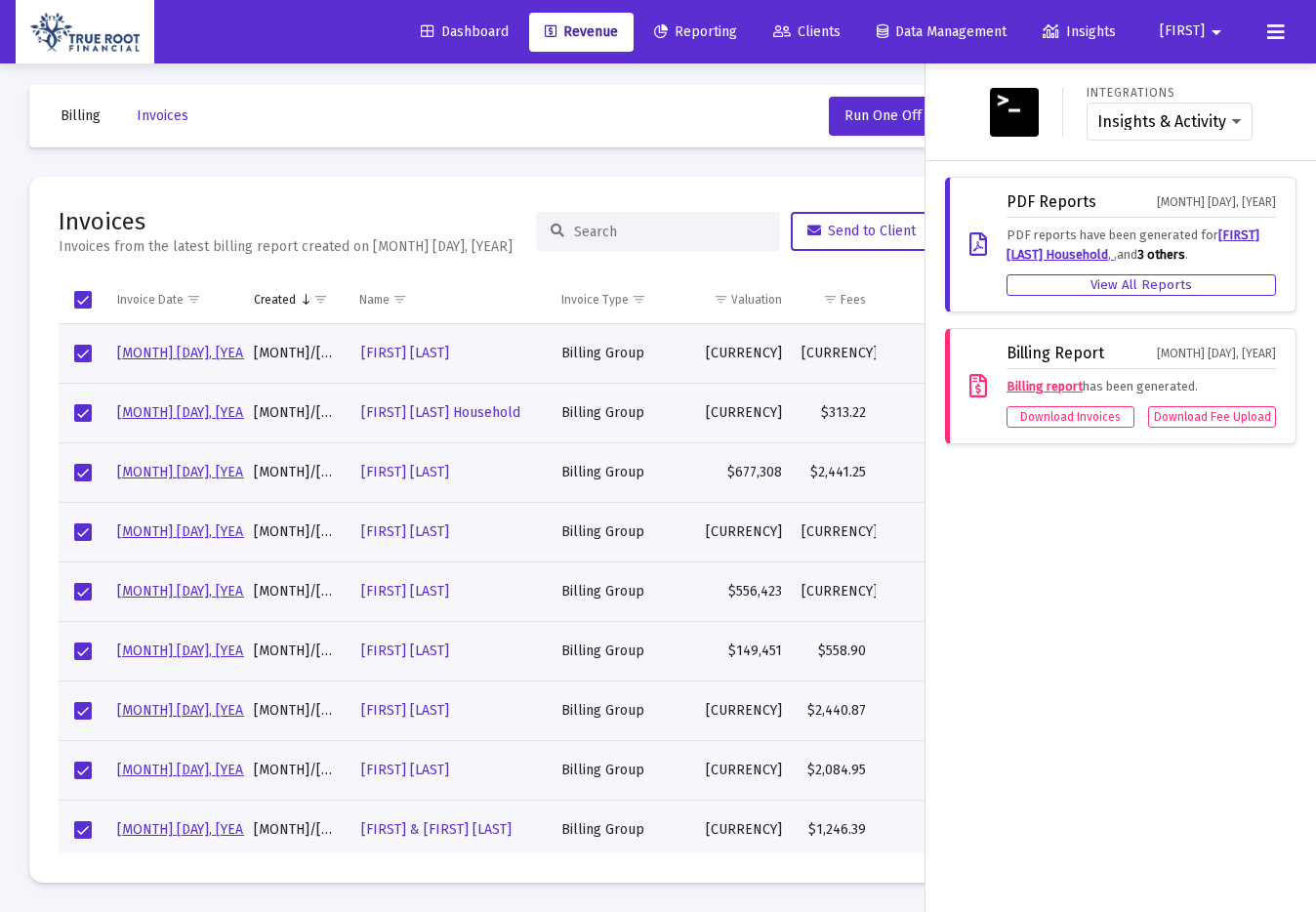 click at bounding box center [1276, 32] 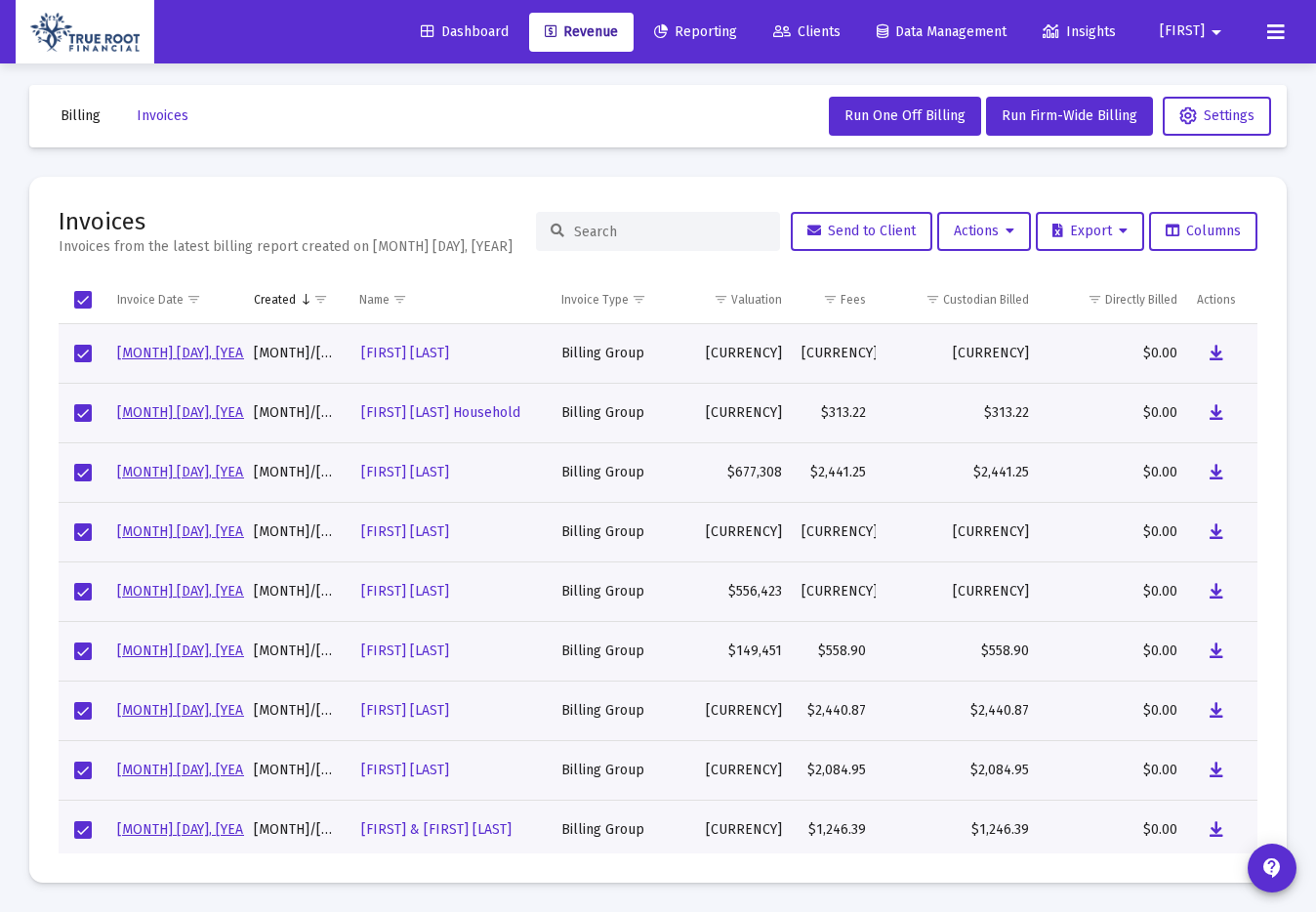 click on "Invoices Invoices from the latest billing report created on Jul 1, 2025  Send to Client   Actions   Export   Columns" at bounding box center [658, 231] 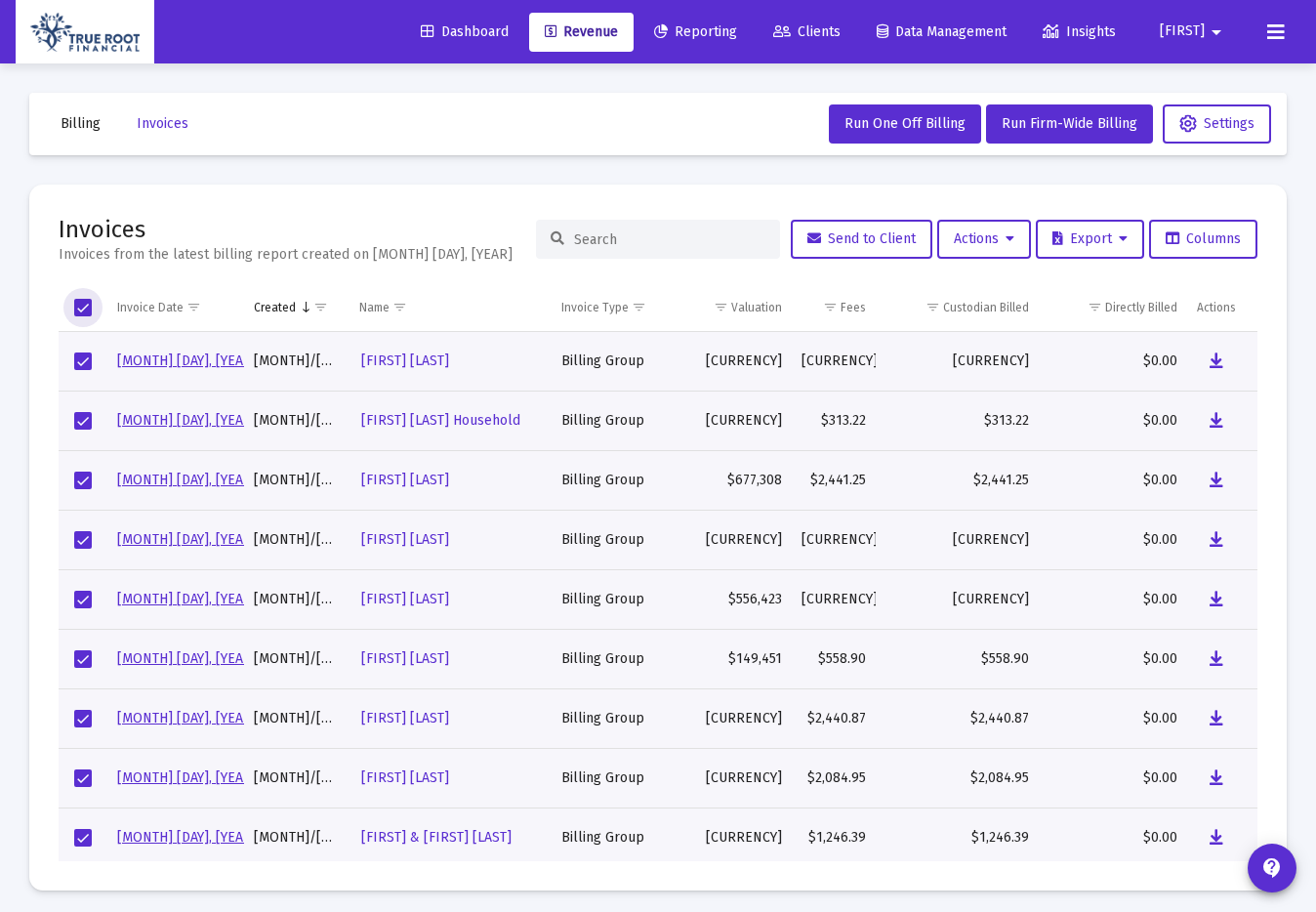 click at bounding box center (83, 308) 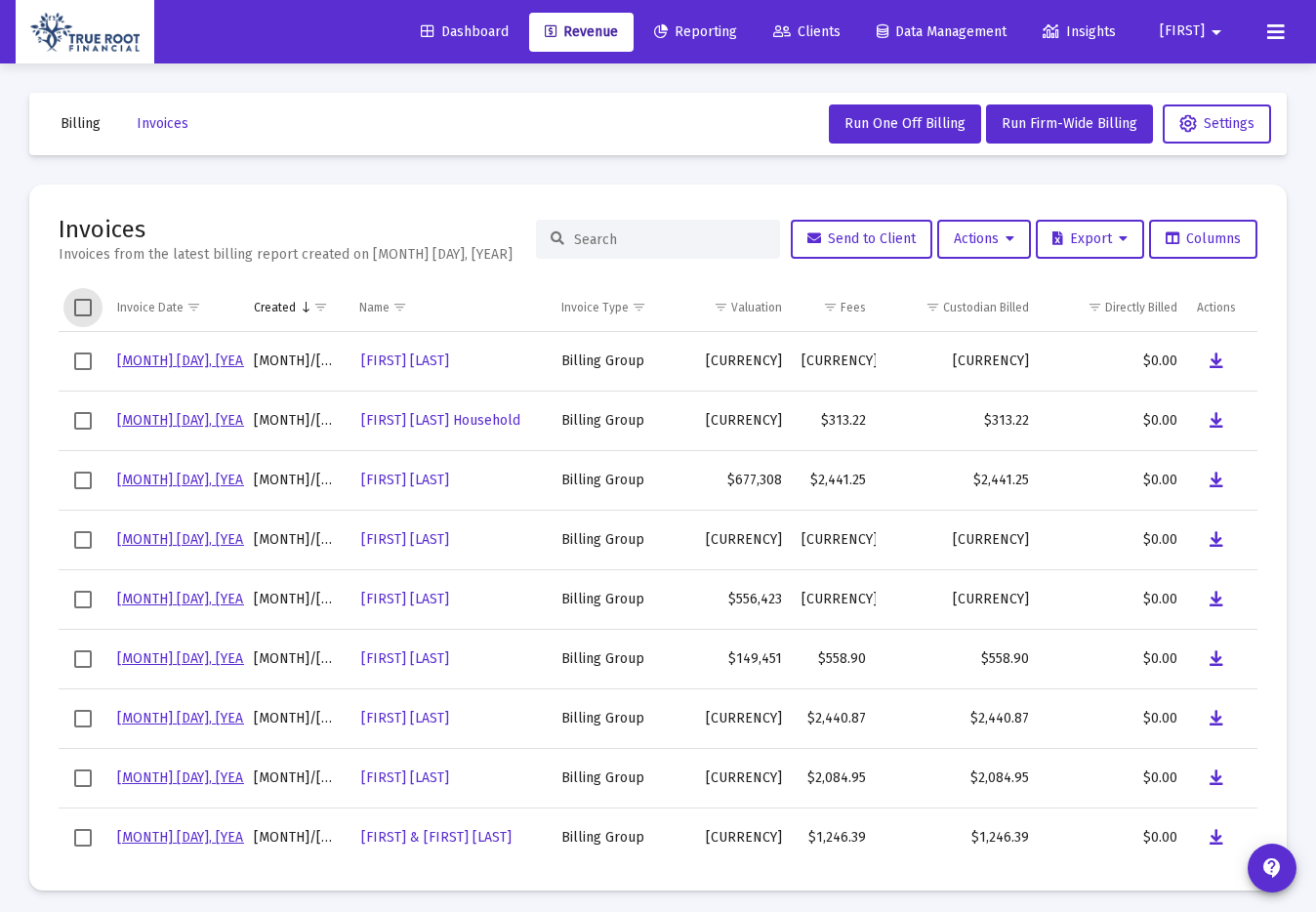click on "Dashboard" at bounding box center (465, 31) 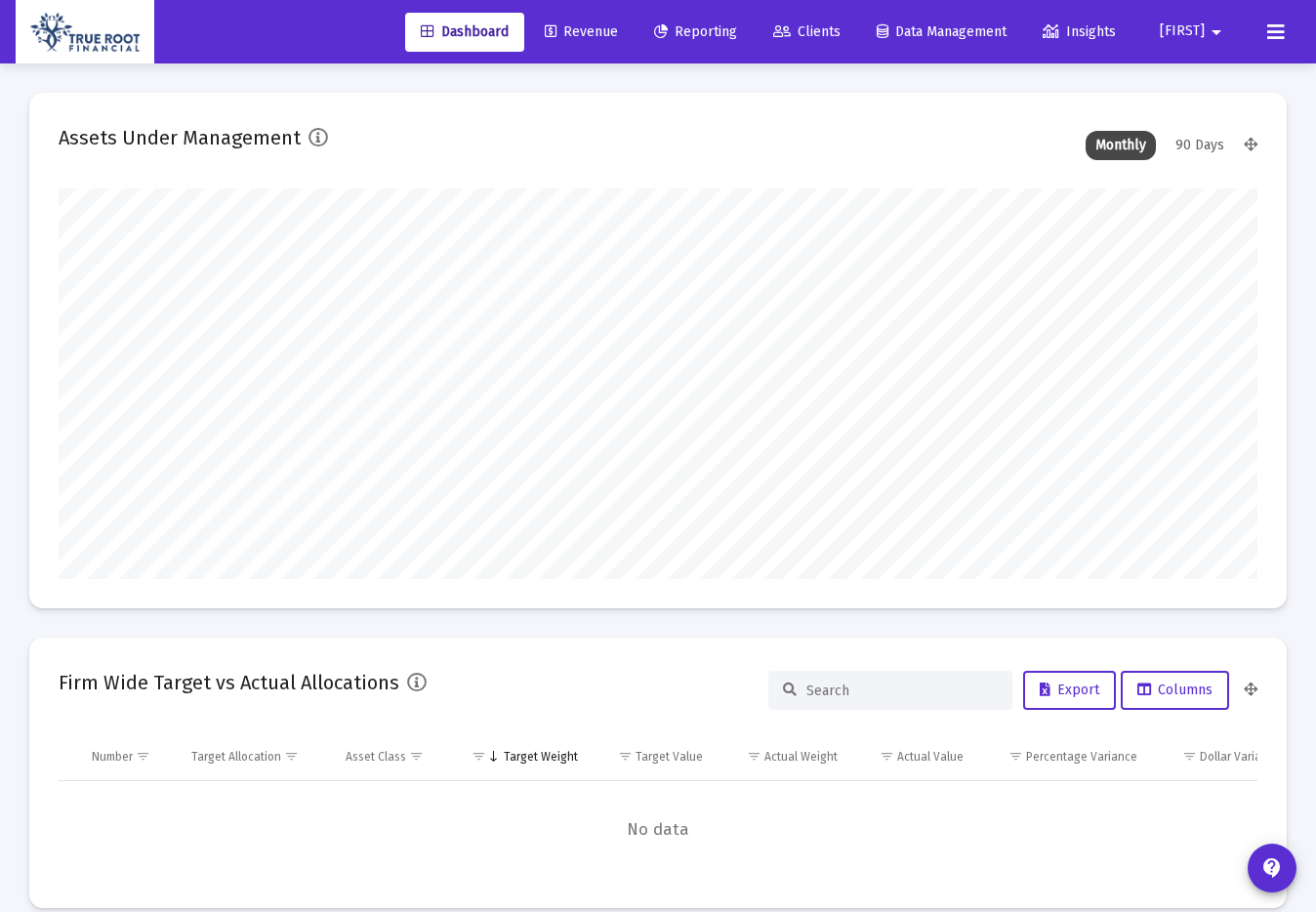 scroll, scrollTop: 976055, scrollLeft: 975618, axis: both 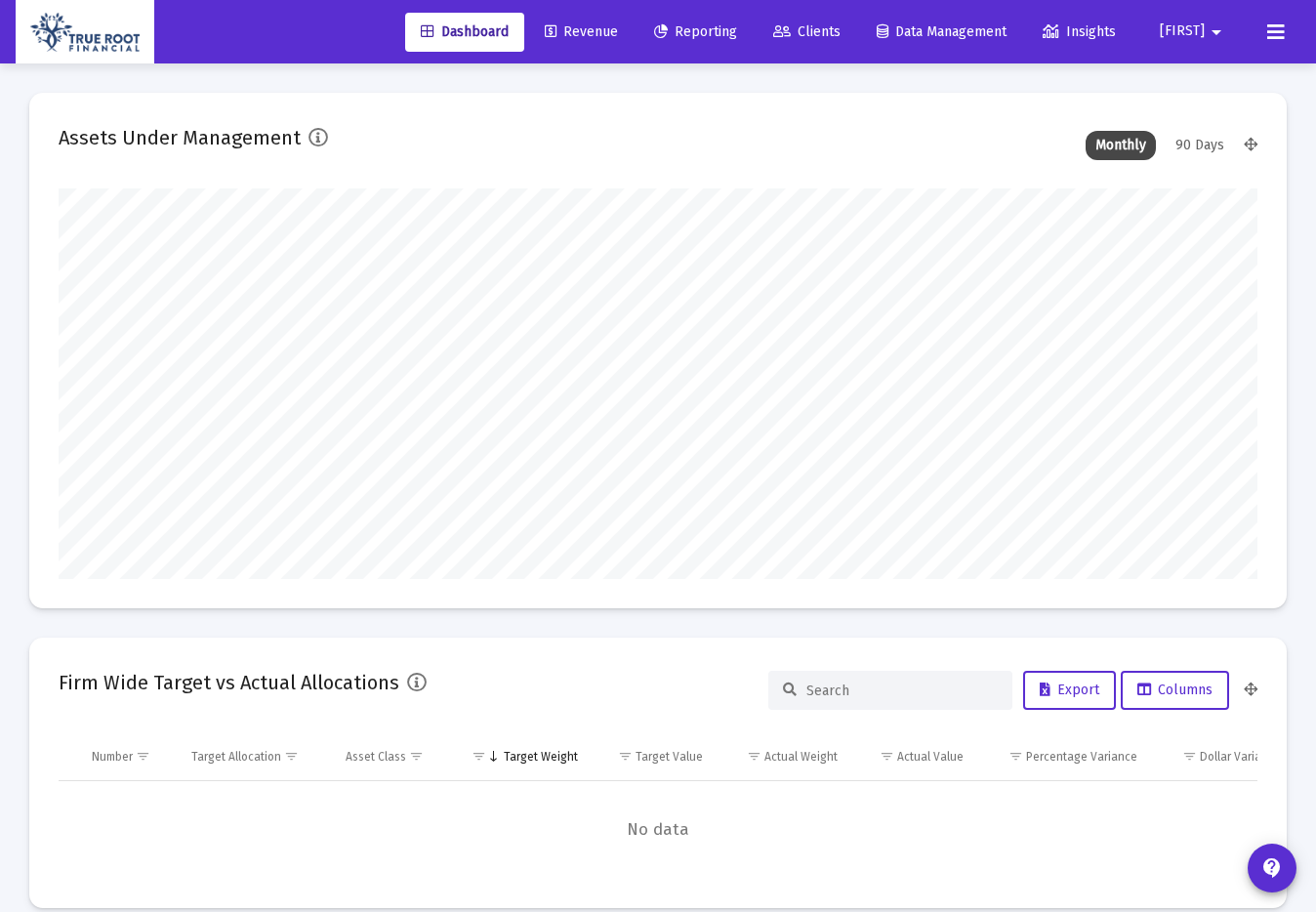 click on "Revenue" at bounding box center [581, 31] 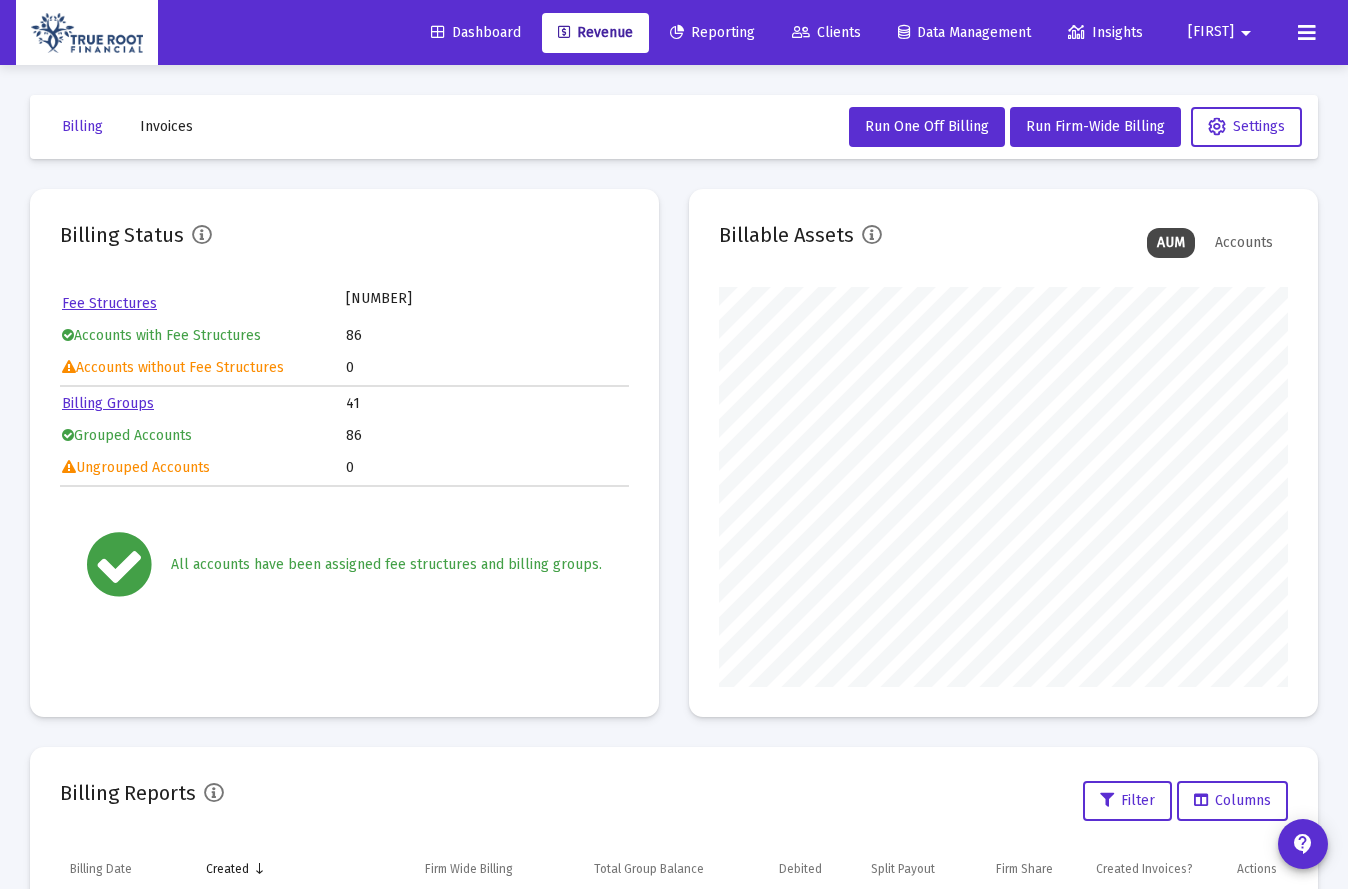 click on "Dashboard" at bounding box center [476, 32] 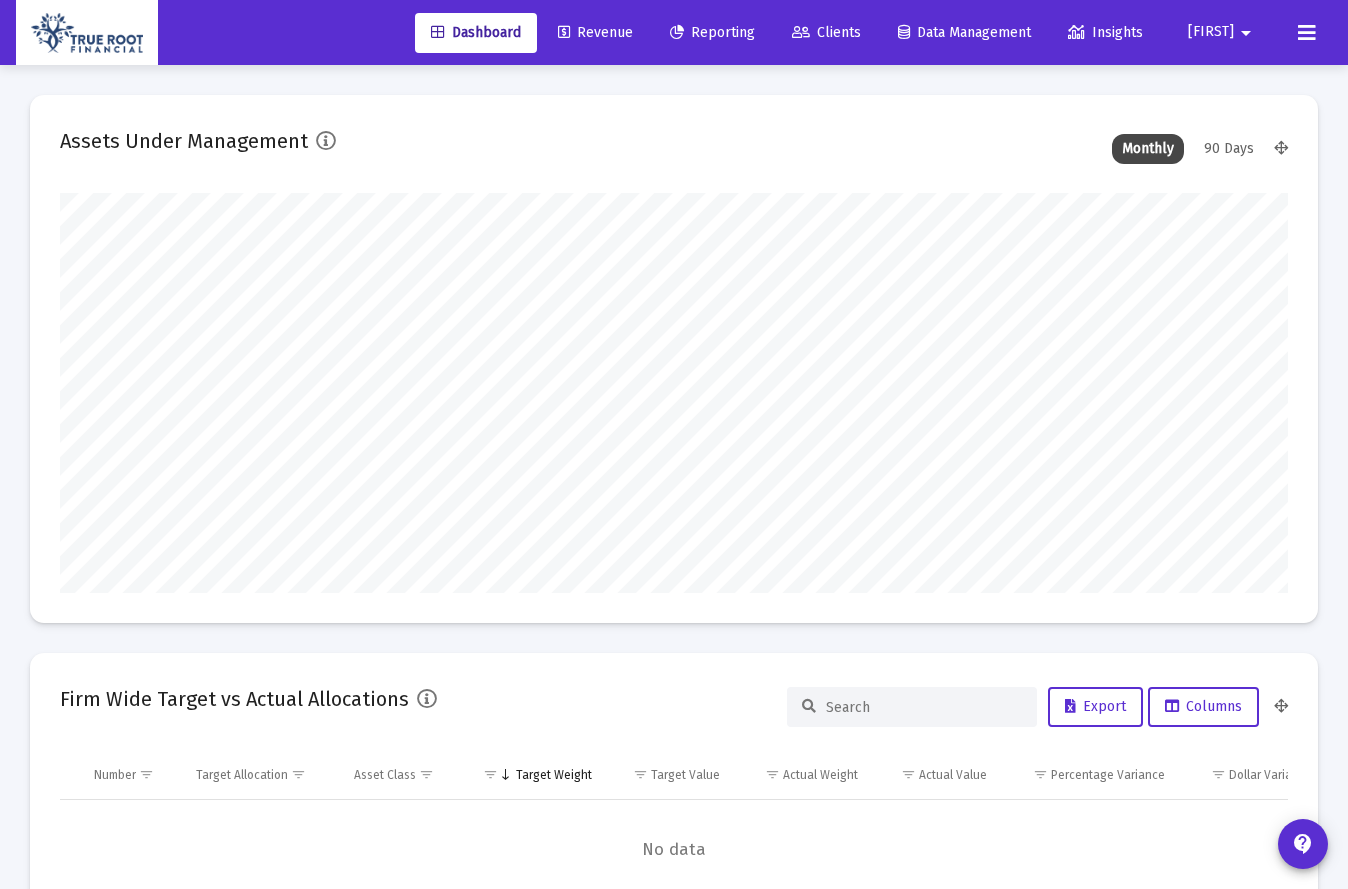 scroll, scrollTop: 999600, scrollLeft: 998772, axis: both 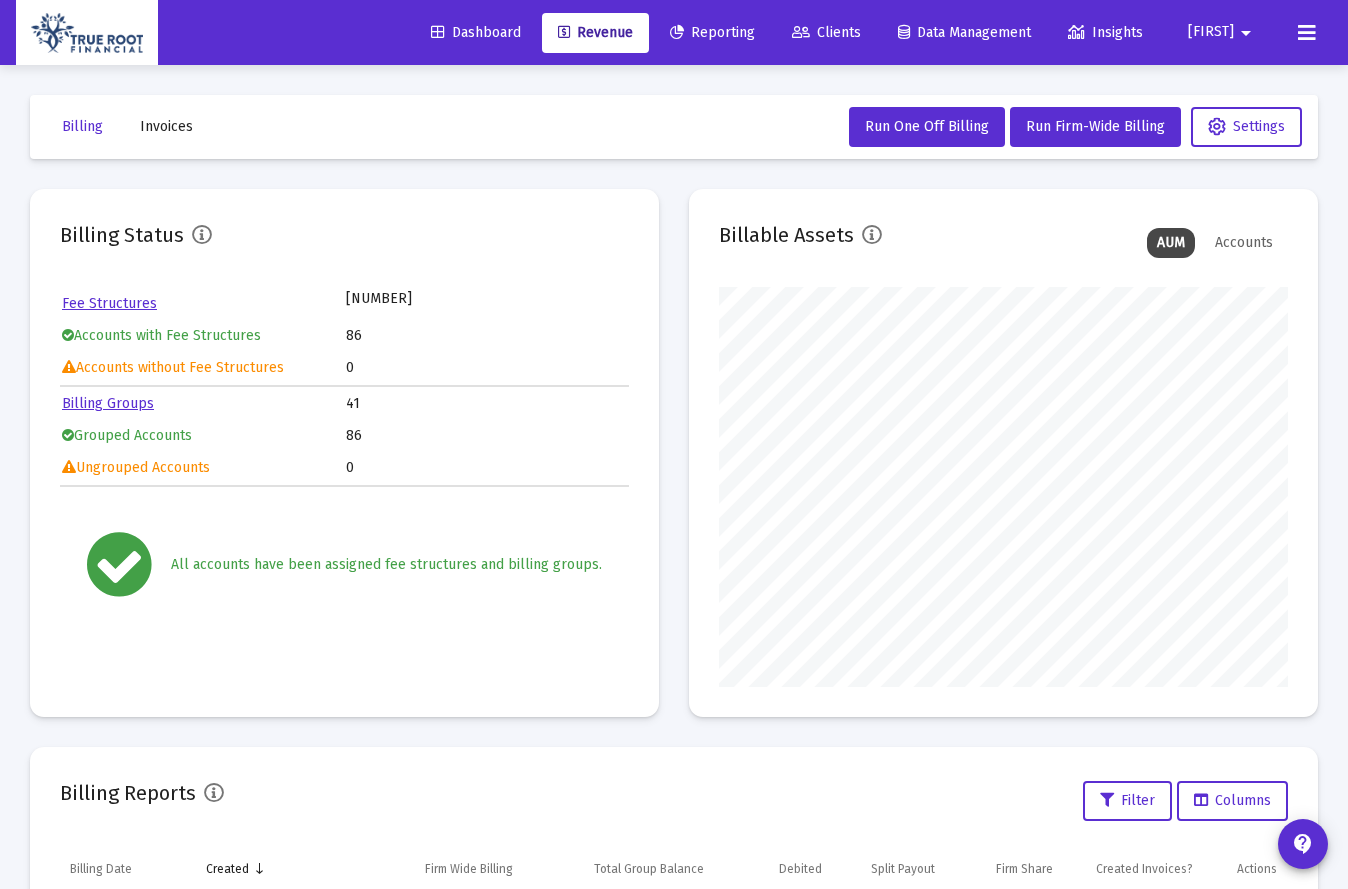 click on "Invoices" at bounding box center [82, 126] 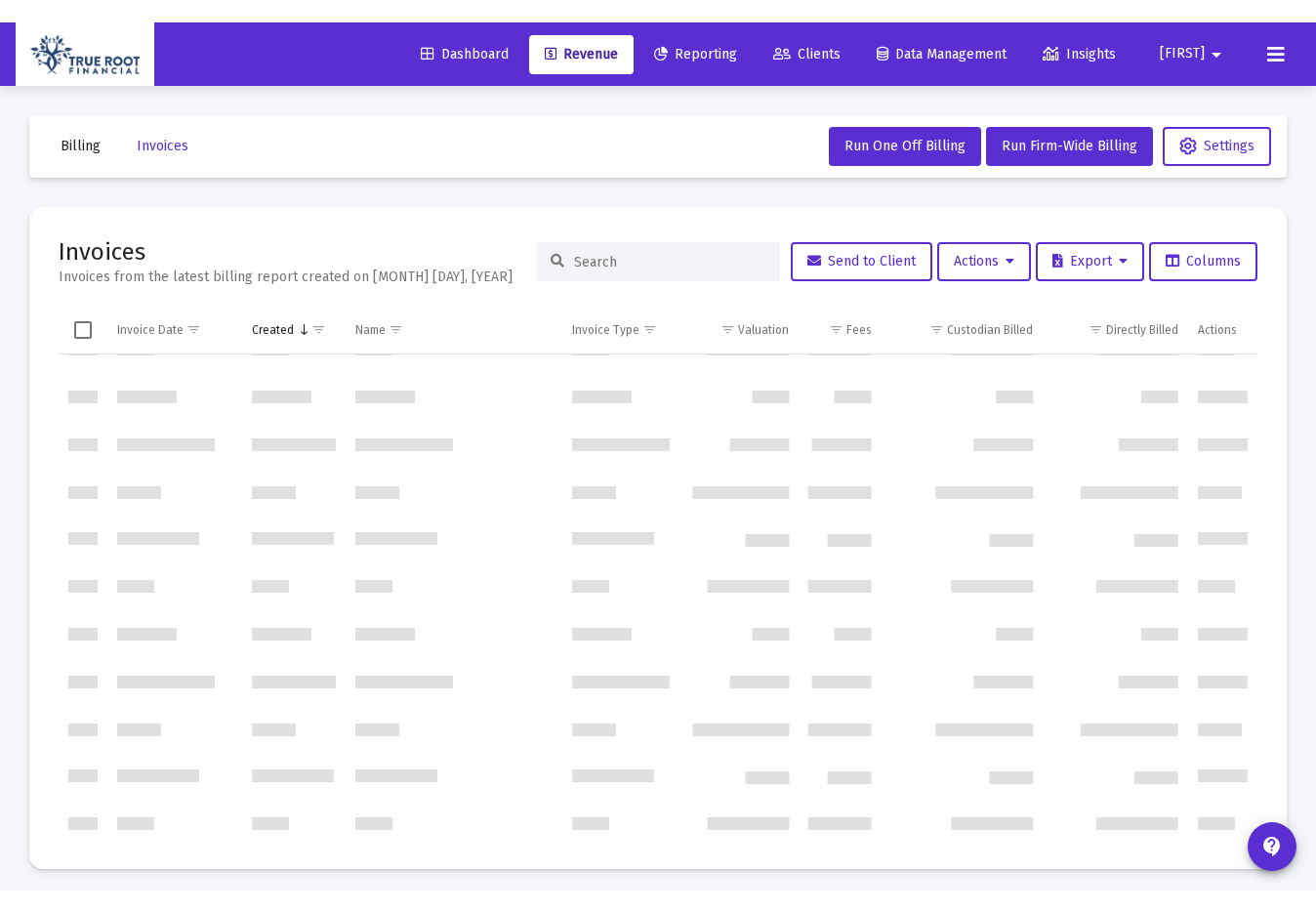 scroll, scrollTop: 0, scrollLeft: 0, axis: both 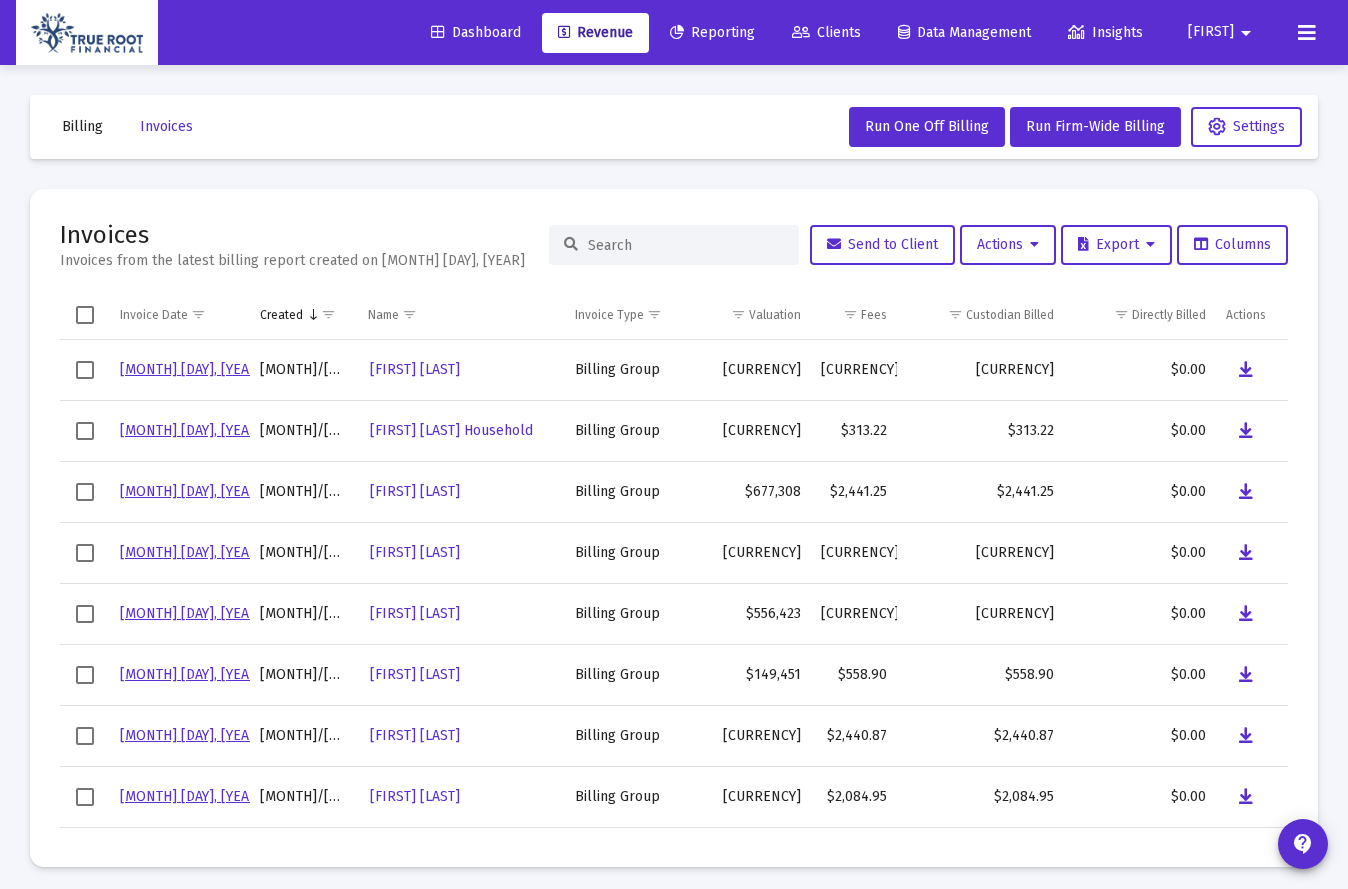 click at bounding box center (85, 315) 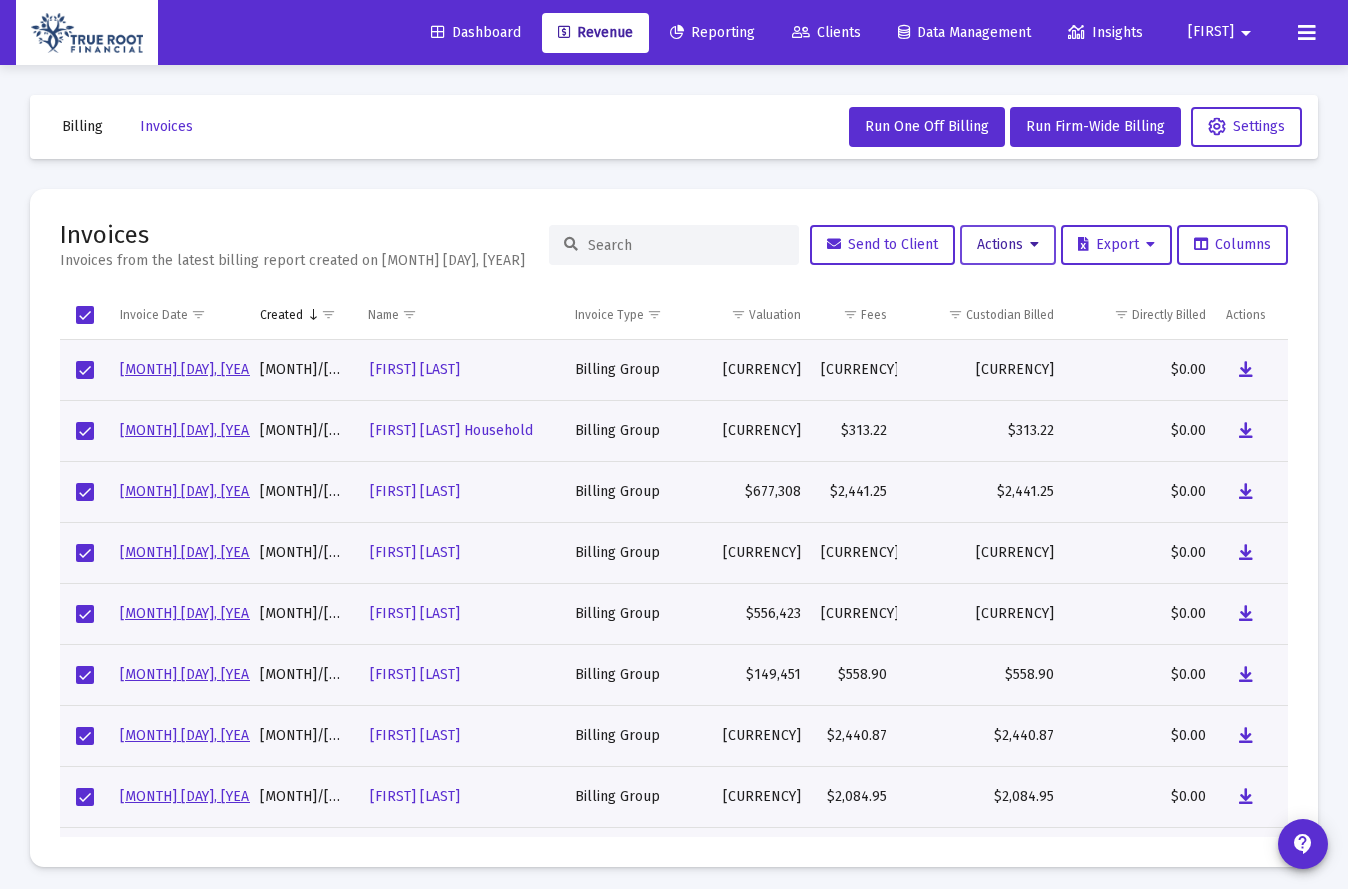 click on "Actions" at bounding box center (1008, 245) 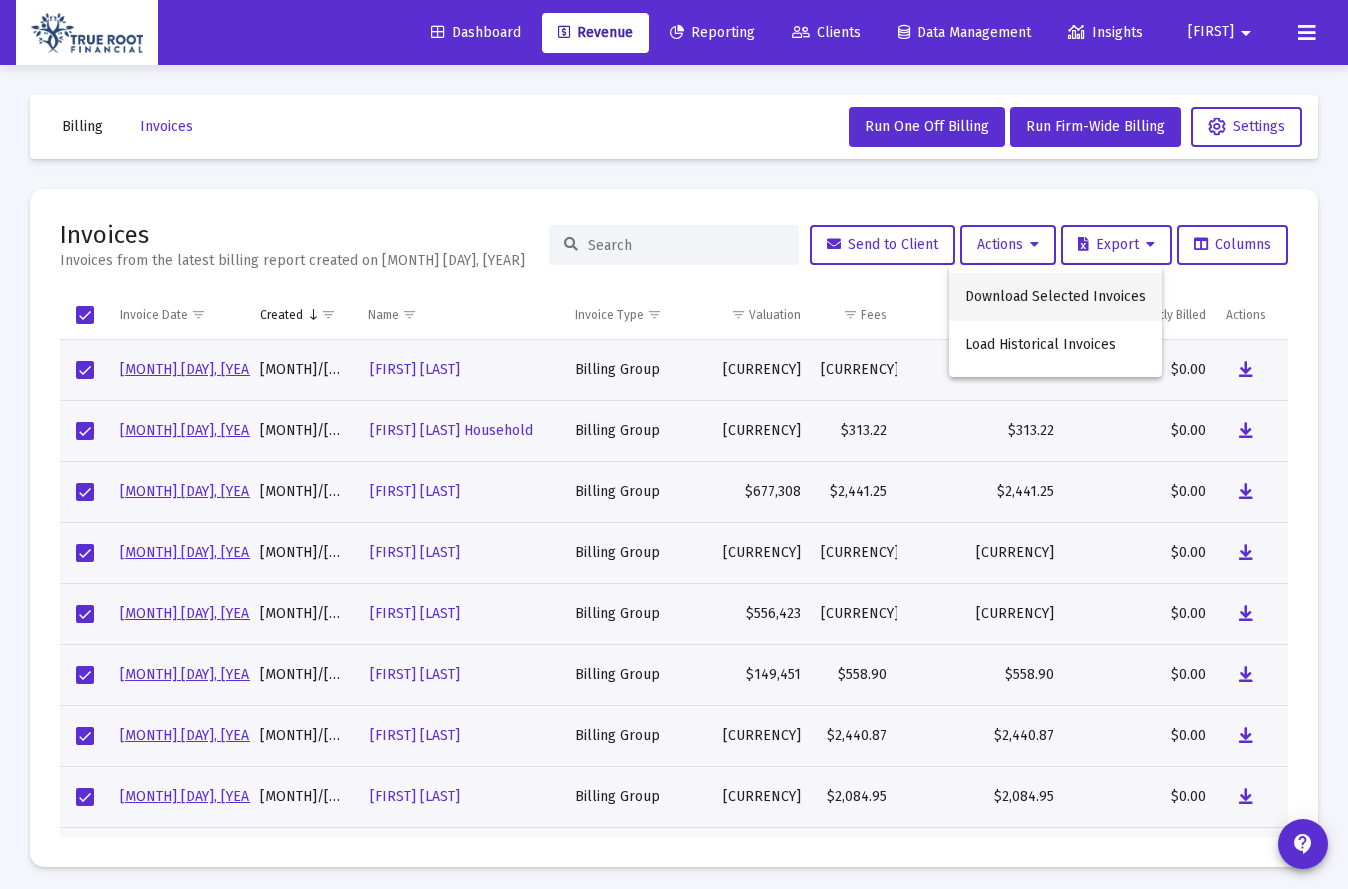 click on "Download Selected Invoices" at bounding box center (1055, 297) 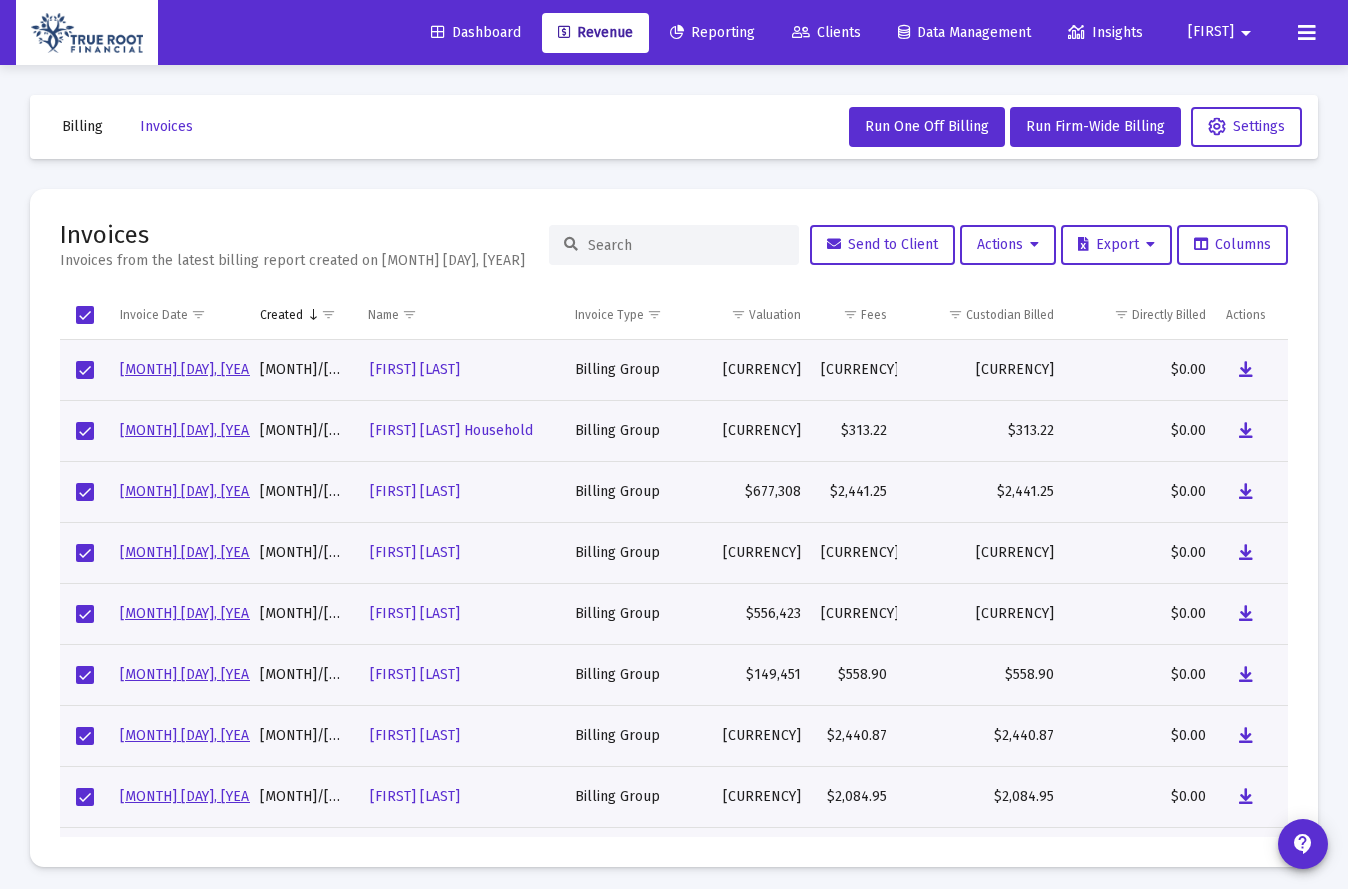 click at bounding box center (85, 315) 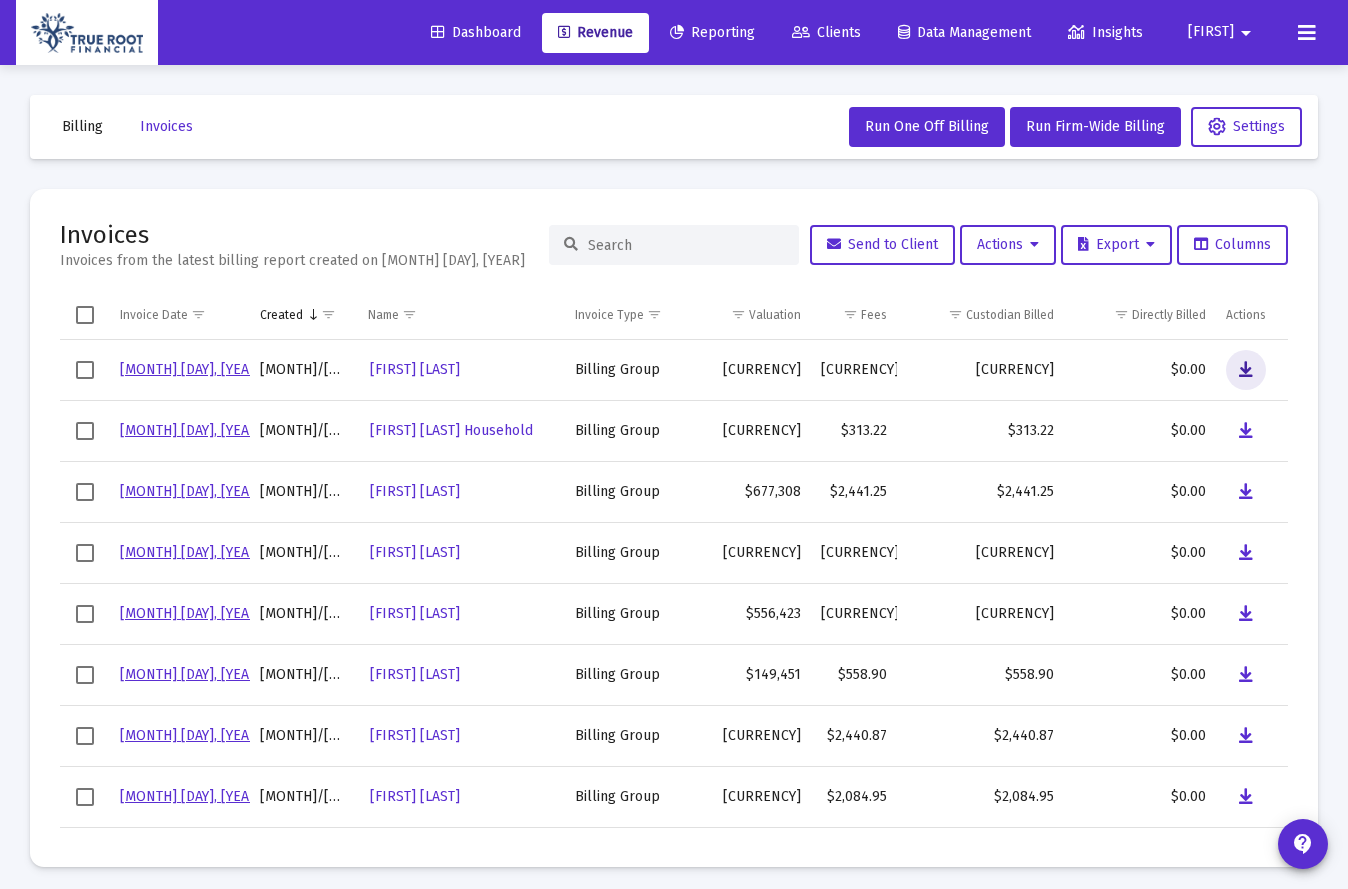 click at bounding box center (1246, 370) 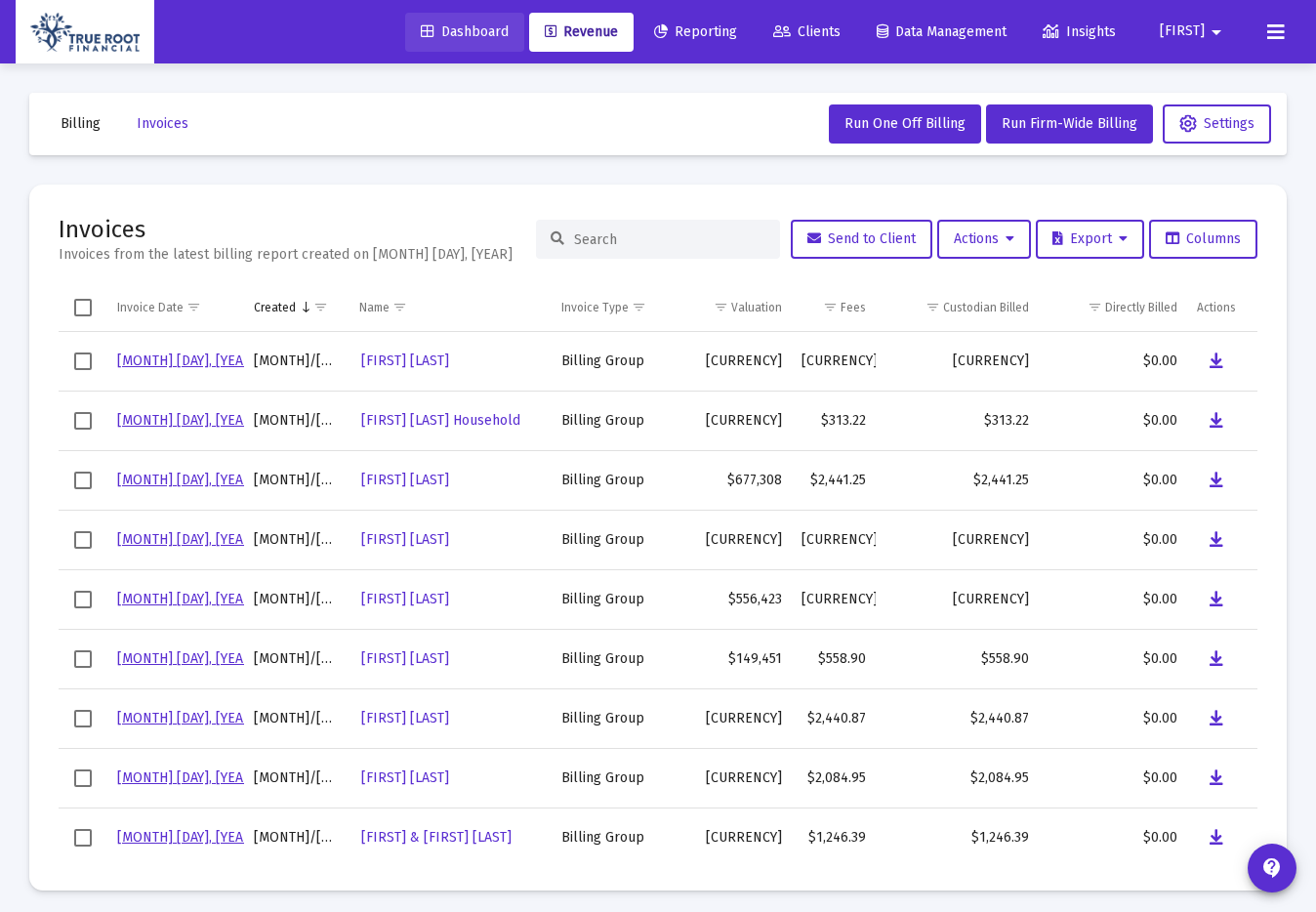 click on "Dashboard" at bounding box center (465, 32) 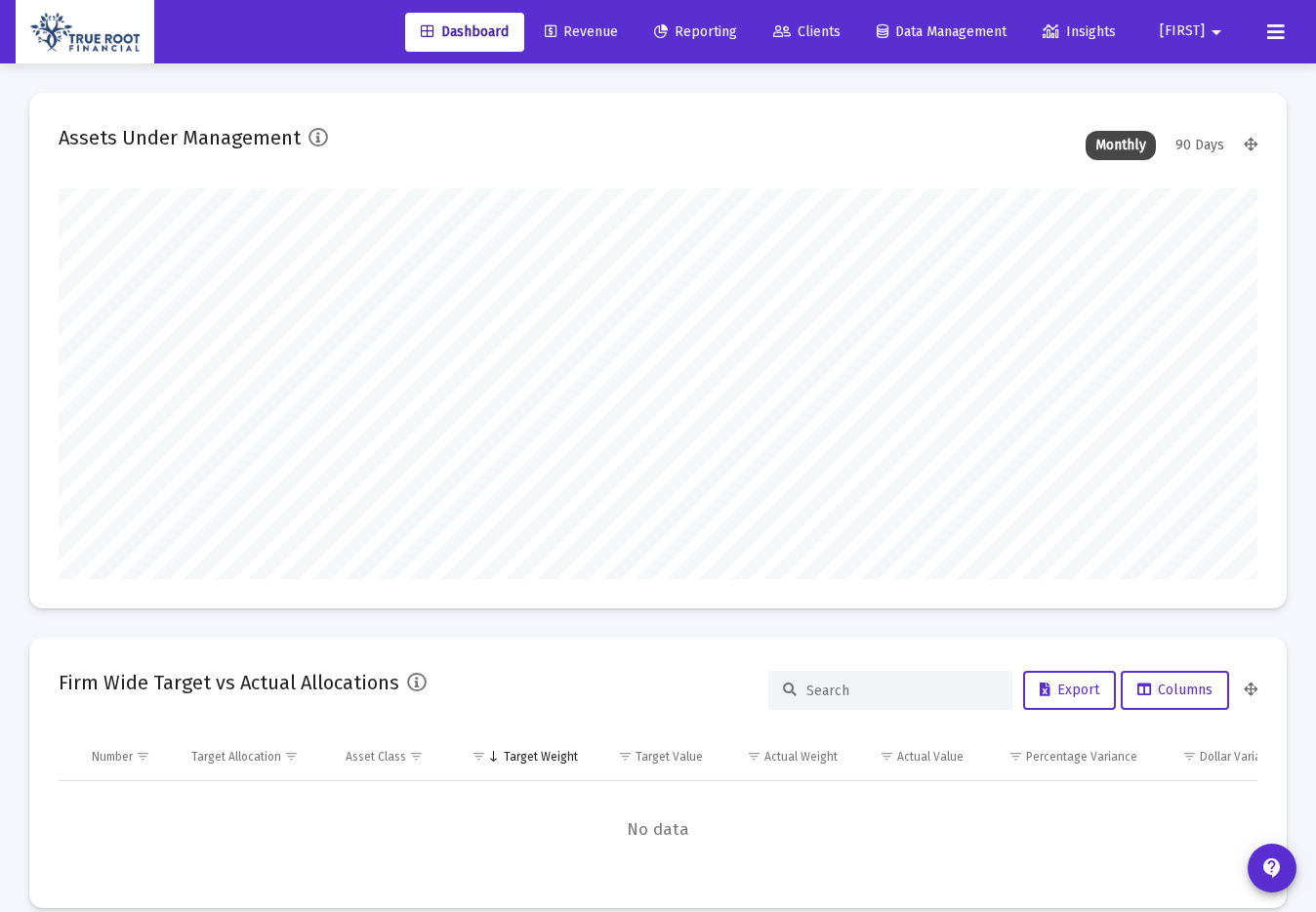 scroll, scrollTop: 976055, scrollLeft: 975062, axis: both 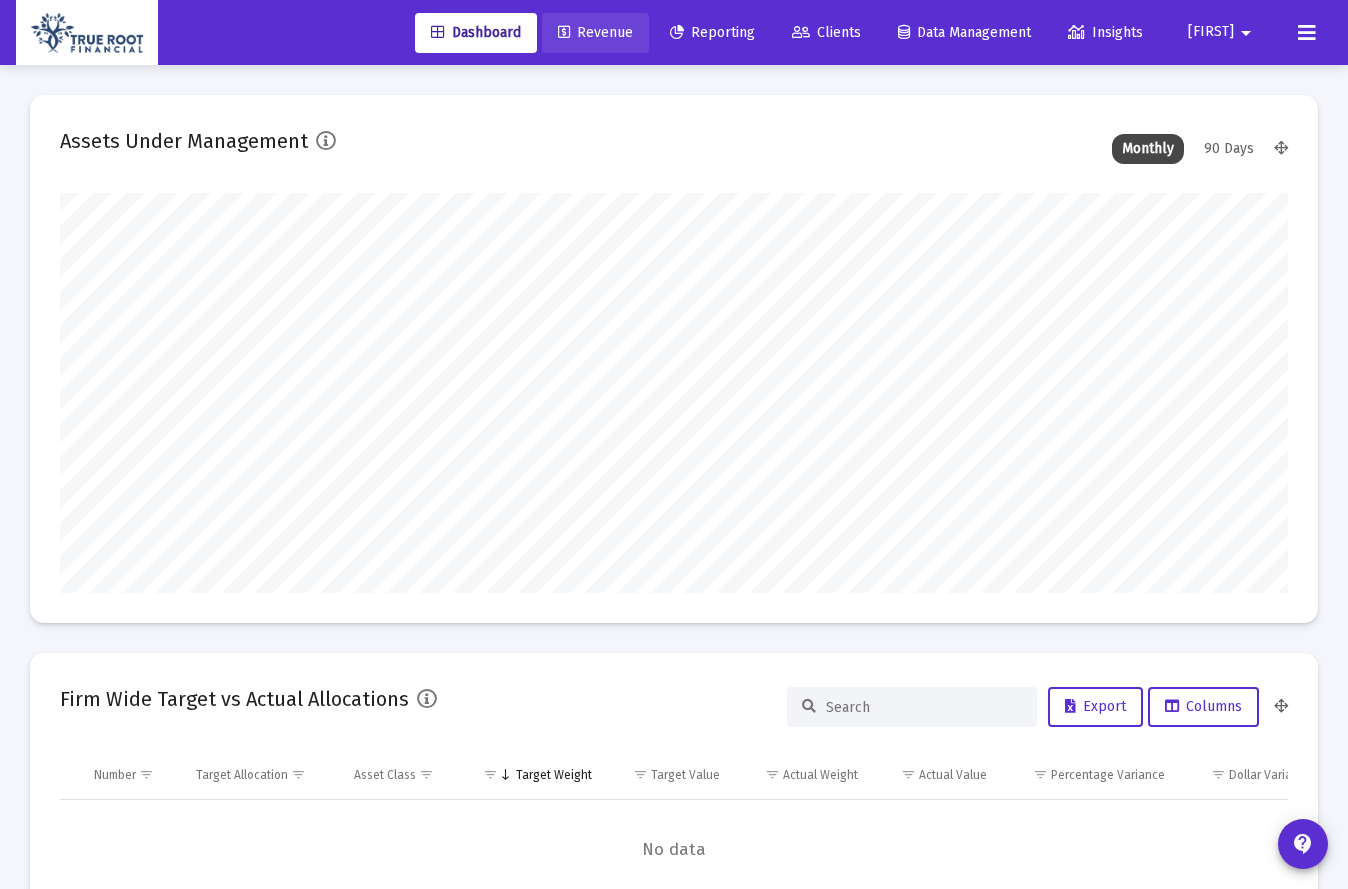 click on "Revenue" at bounding box center (595, 32) 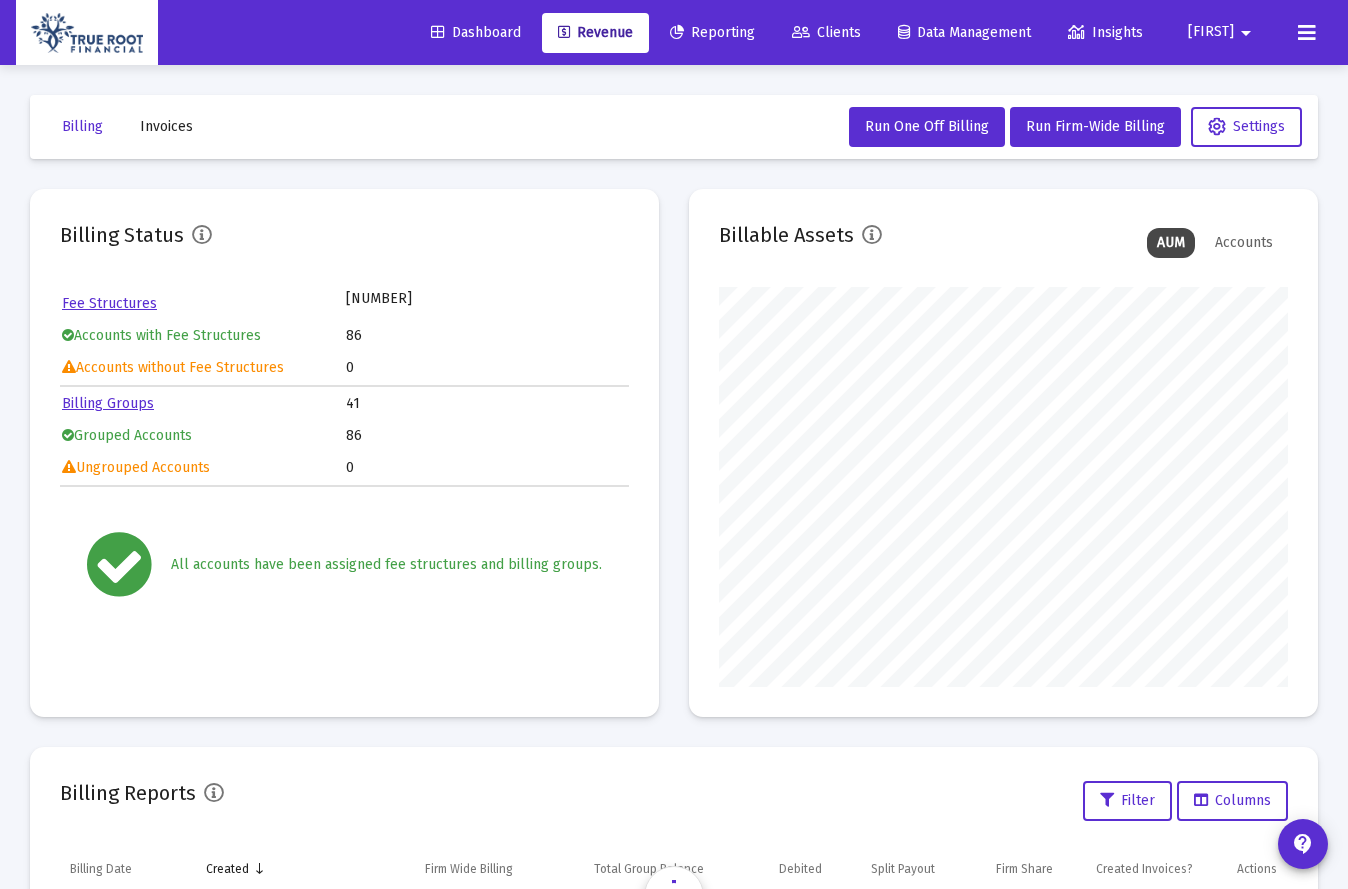 scroll, scrollTop: 999600, scrollLeft: 999431, axis: both 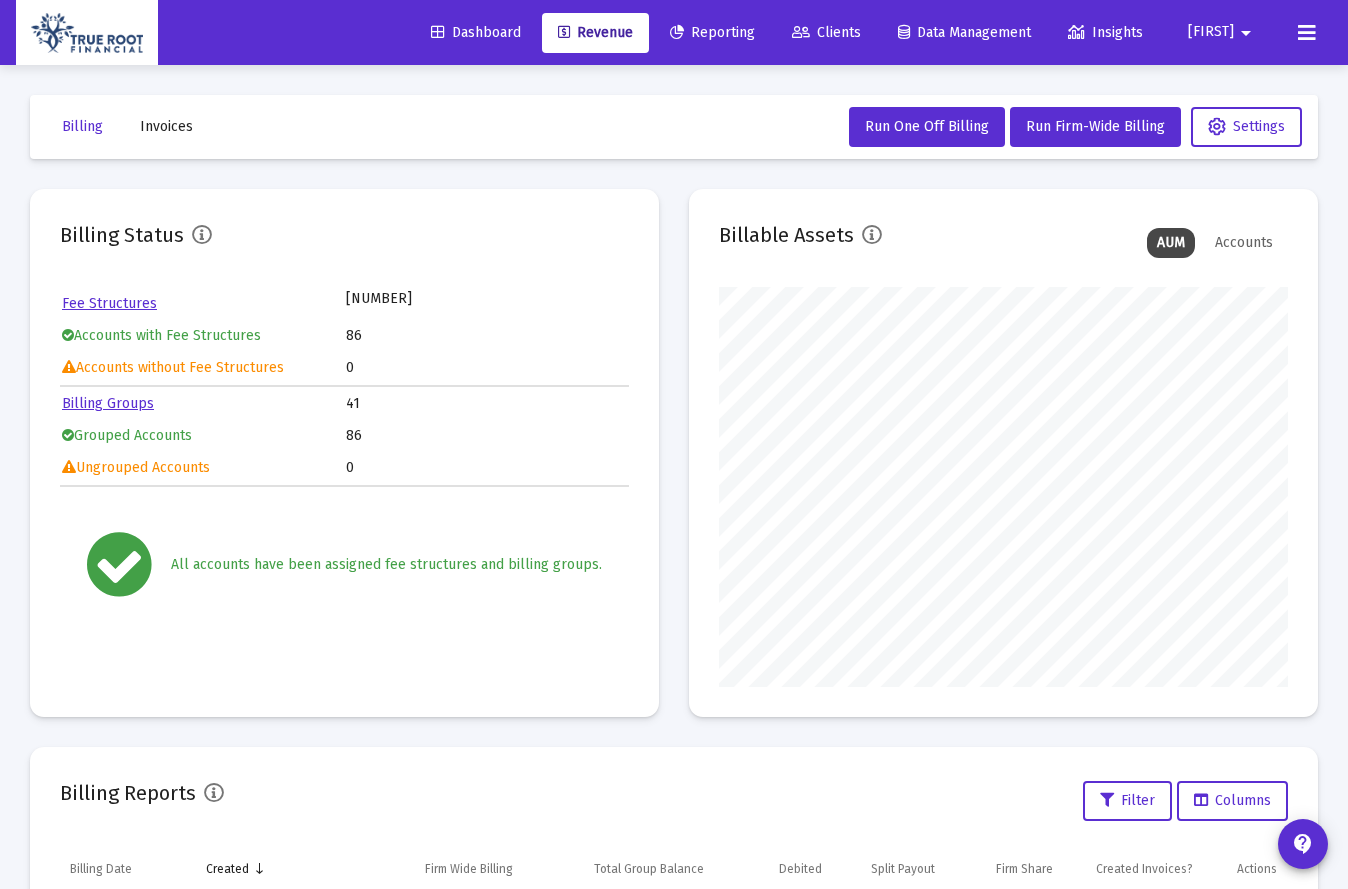 click on "Invoices" at bounding box center (82, 126) 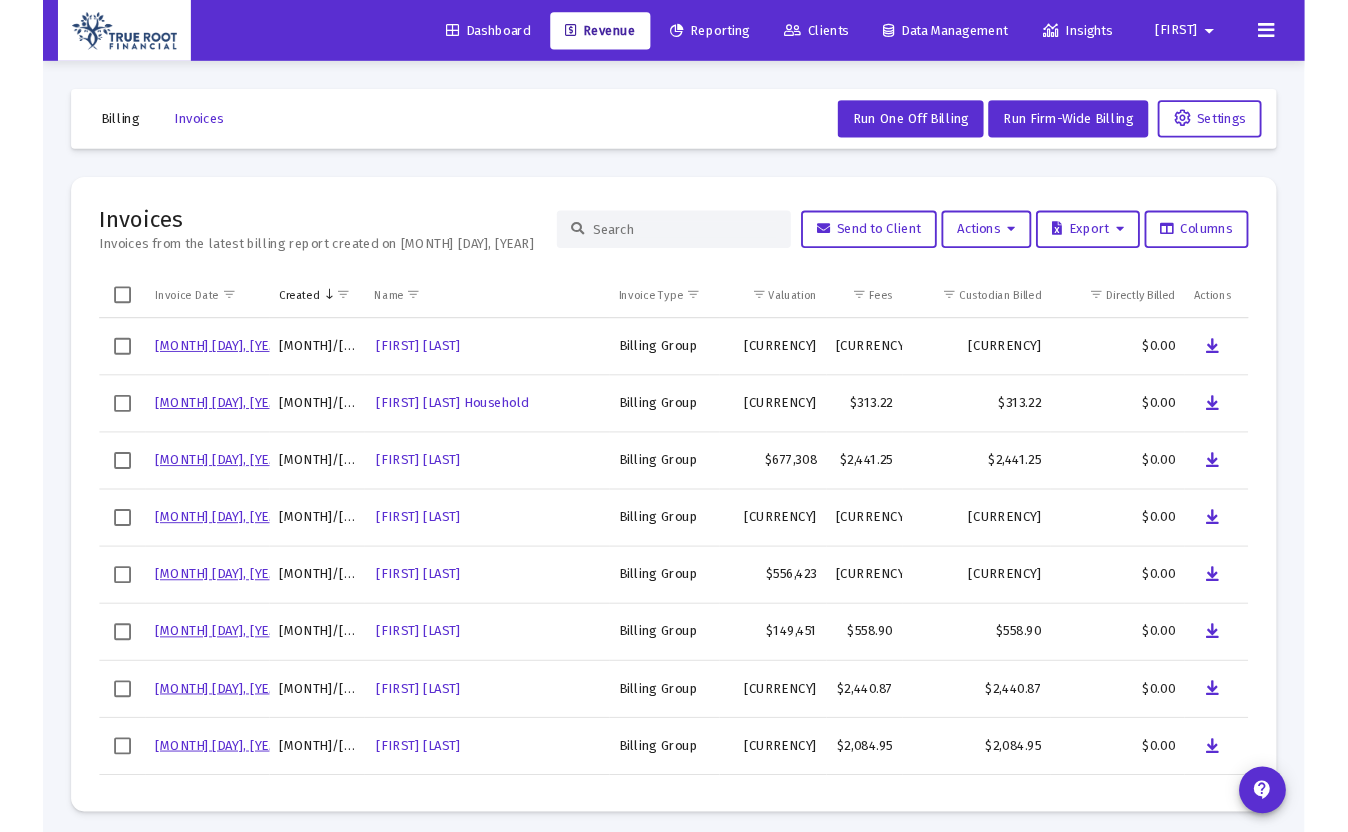 scroll, scrollTop: 8, scrollLeft: 0, axis: vertical 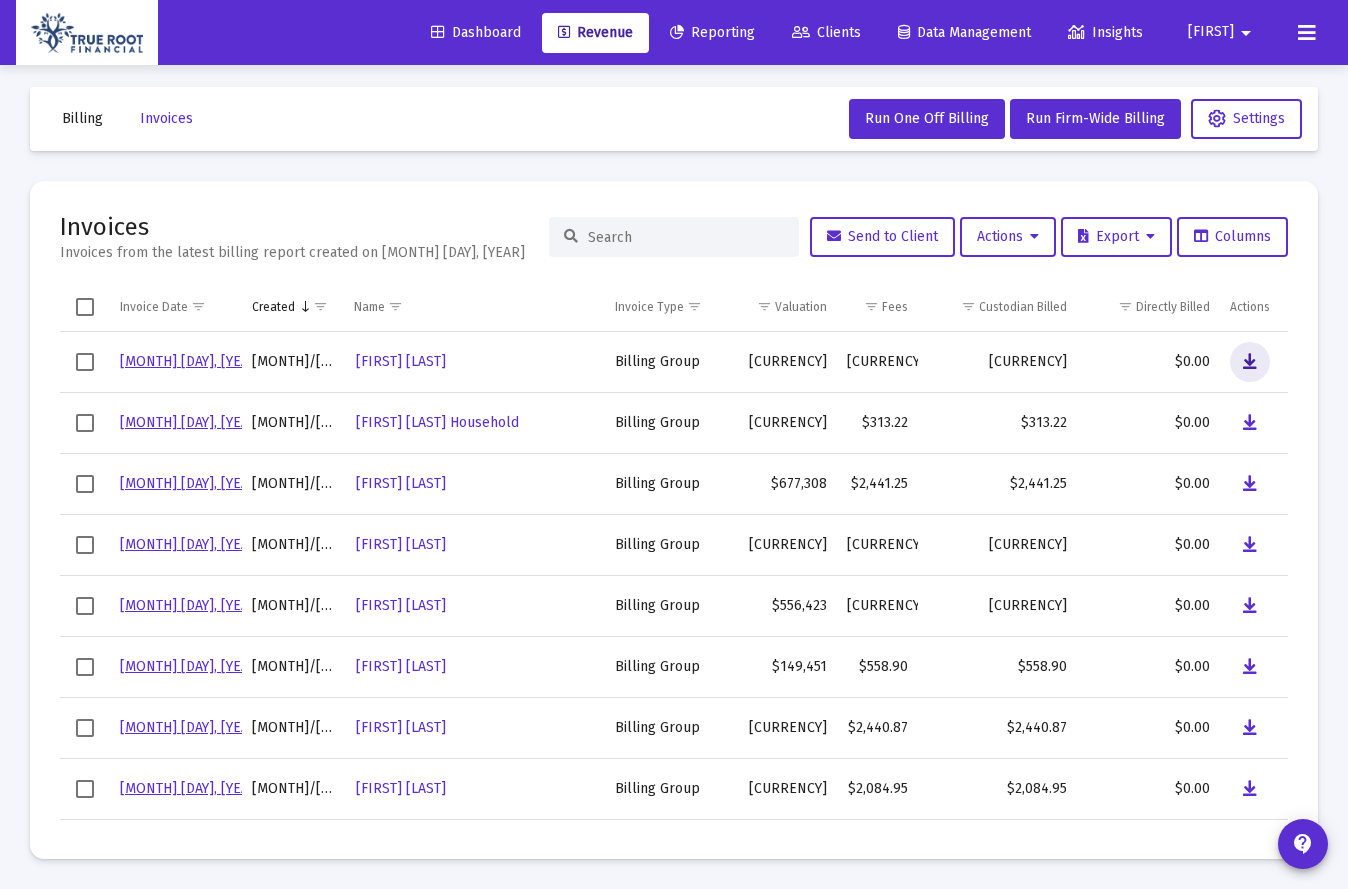 click at bounding box center (1250, 362) 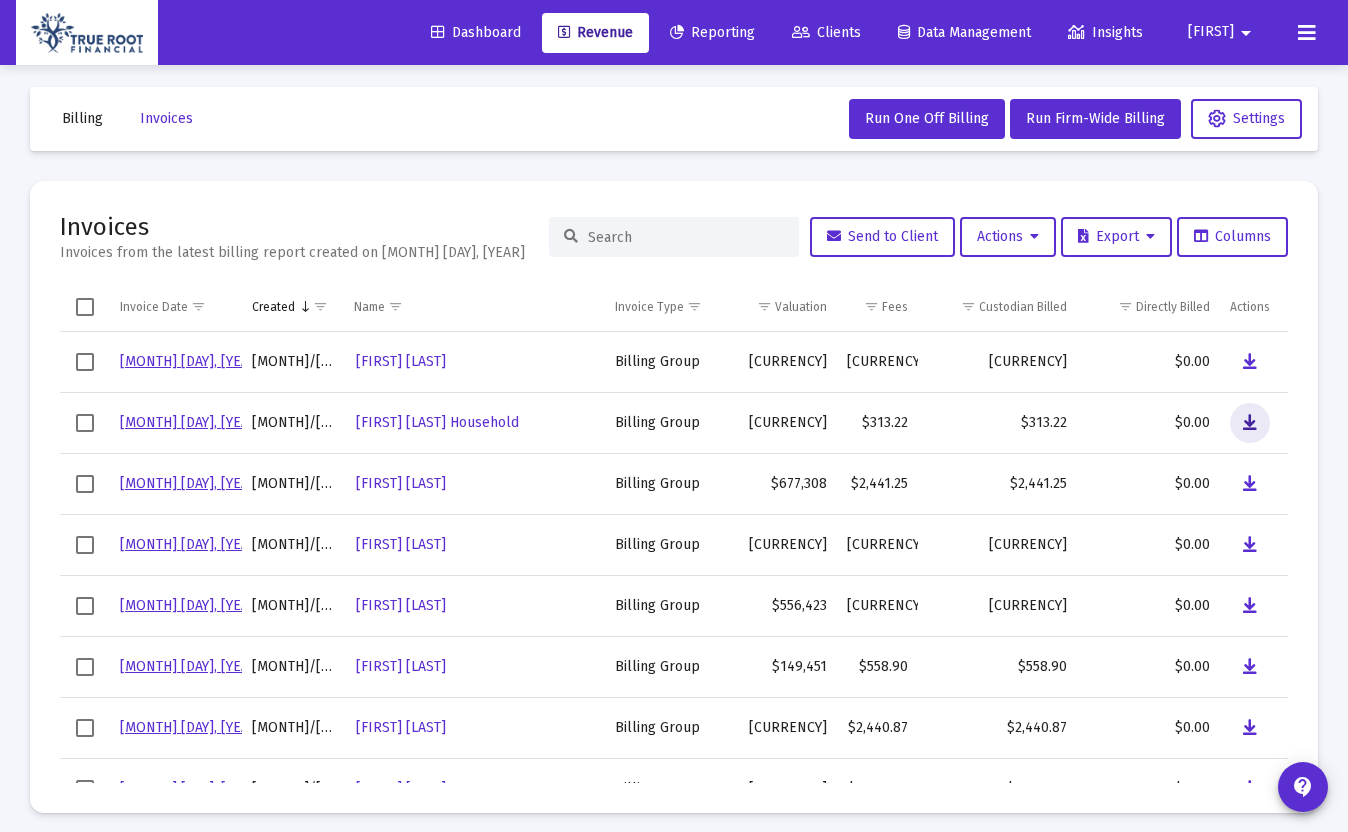 click at bounding box center [1250, 423] 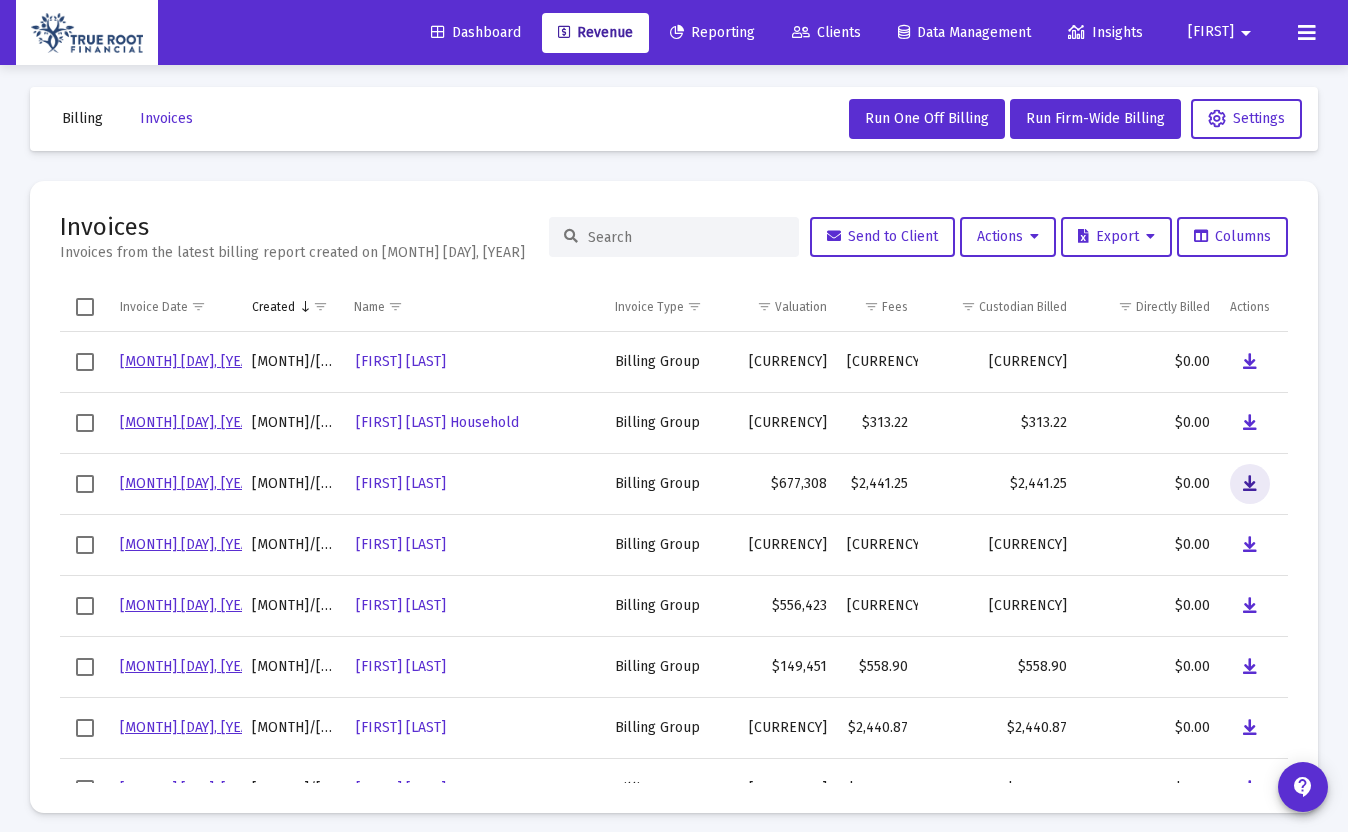 click at bounding box center (1250, 484) 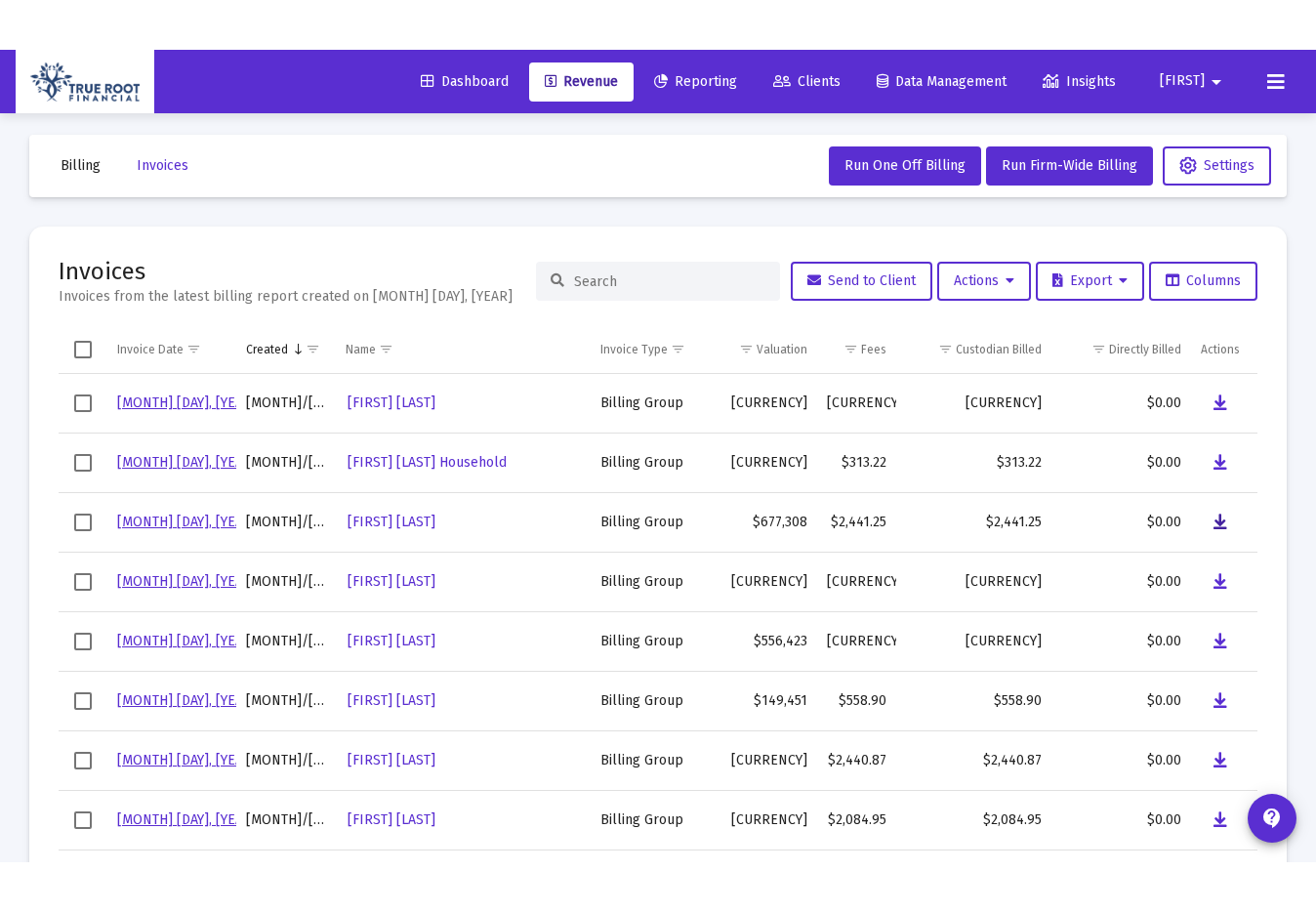 scroll, scrollTop: 0, scrollLeft: 0, axis: both 